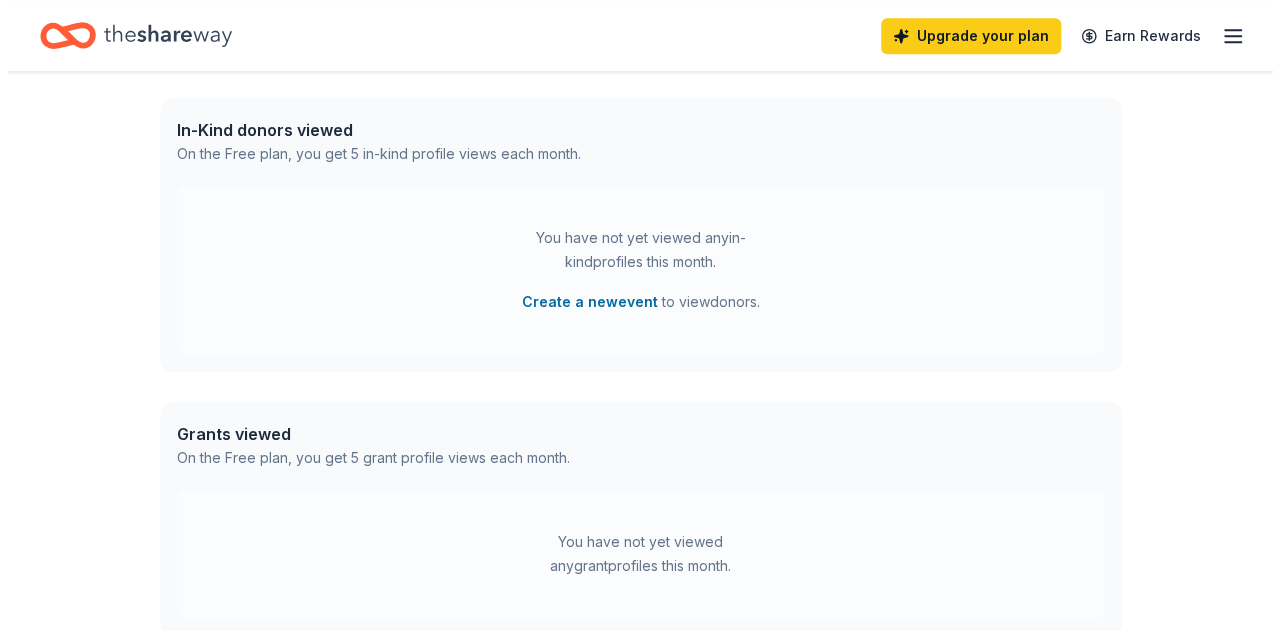 scroll, scrollTop: 900, scrollLeft: 0, axis: vertical 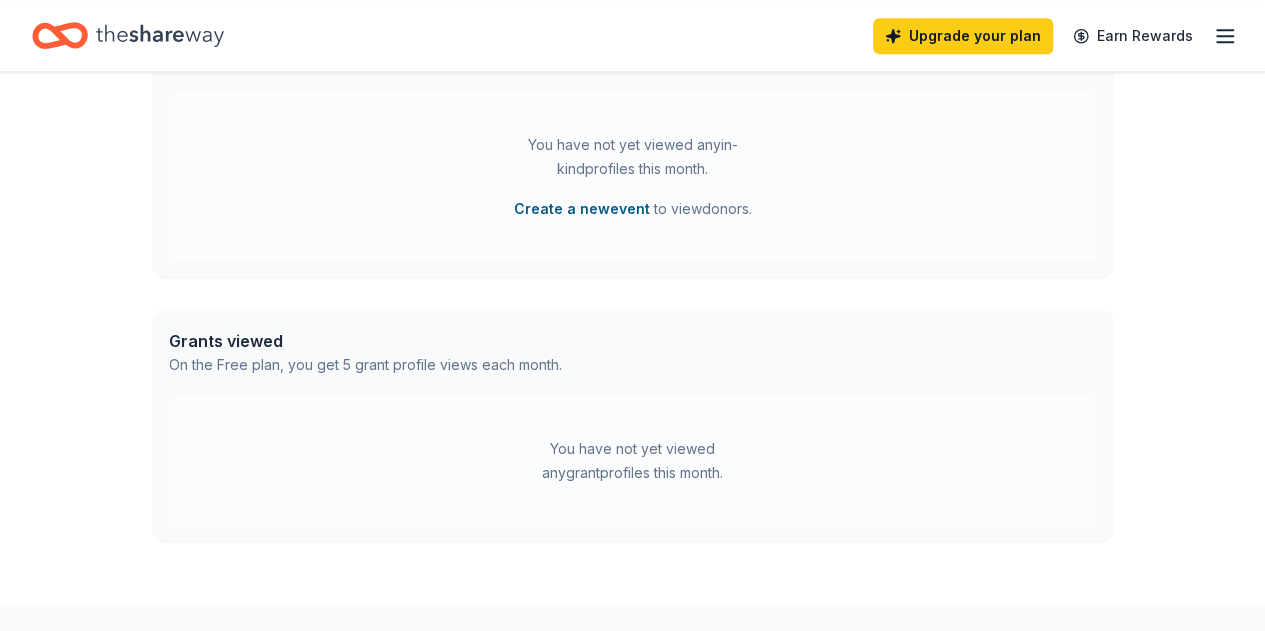 click on "Create a new  event" at bounding box center [582, 209] 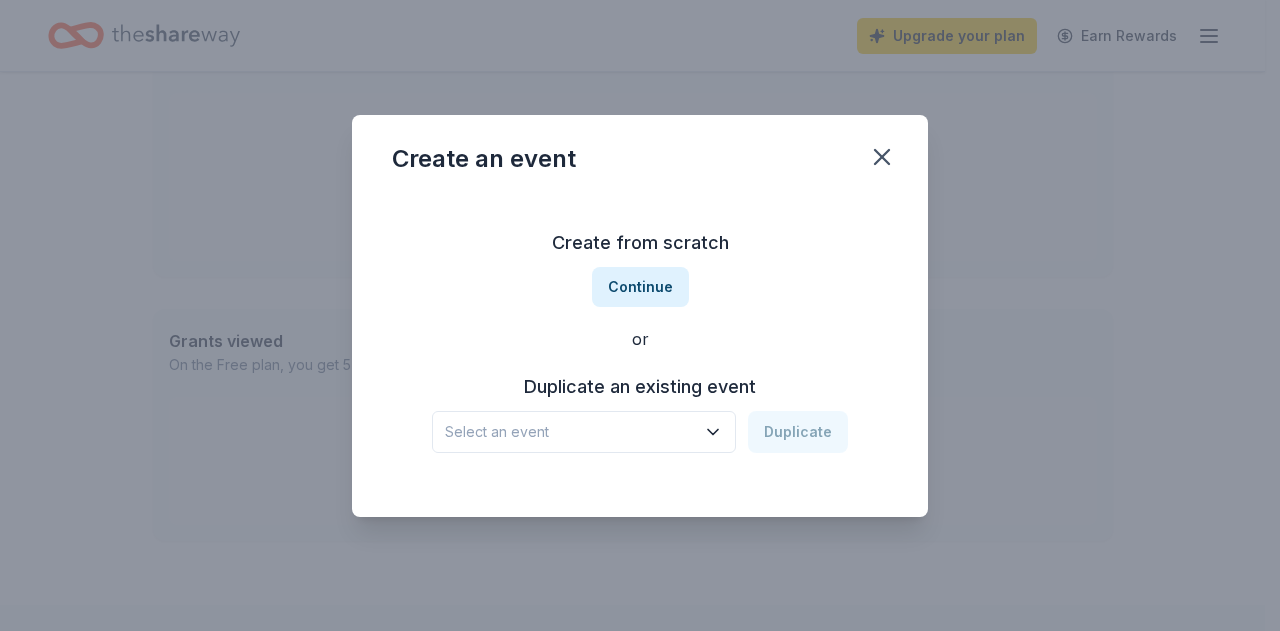click on "Select an event" at bounding box center [570, 432] 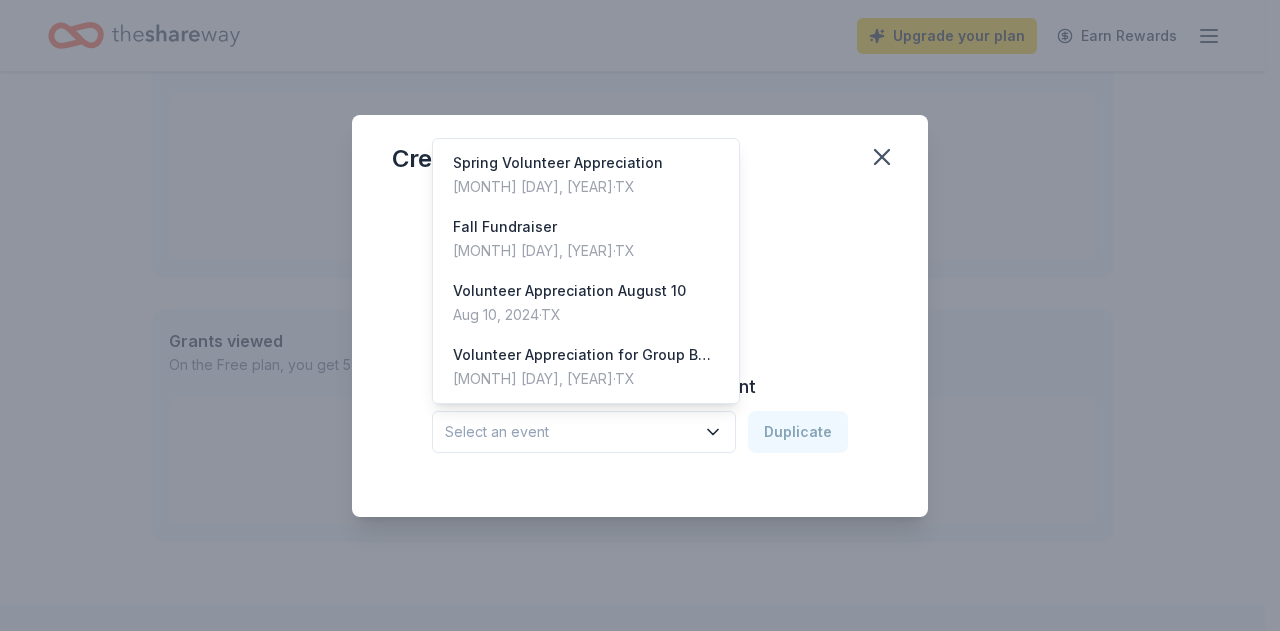click on "Create from scratch Continue or Duplicate an existing event Select an event Duplicate" at bounding box center [640, 340] 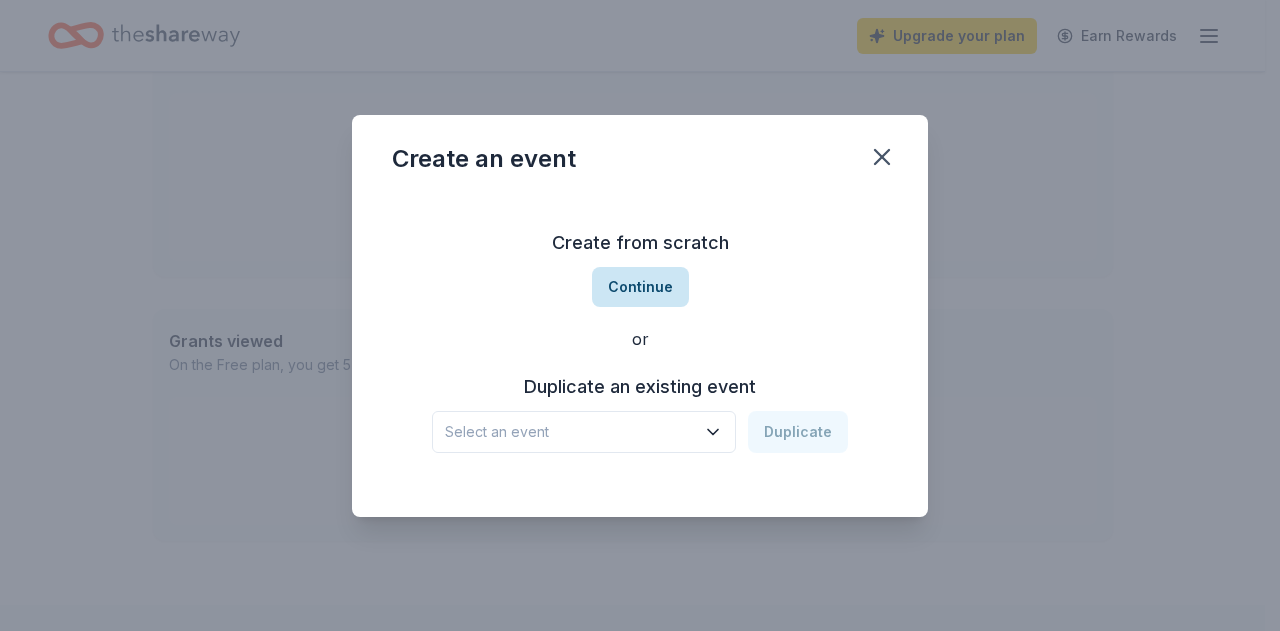 click on "Continue" at bounding box center [640, 287] 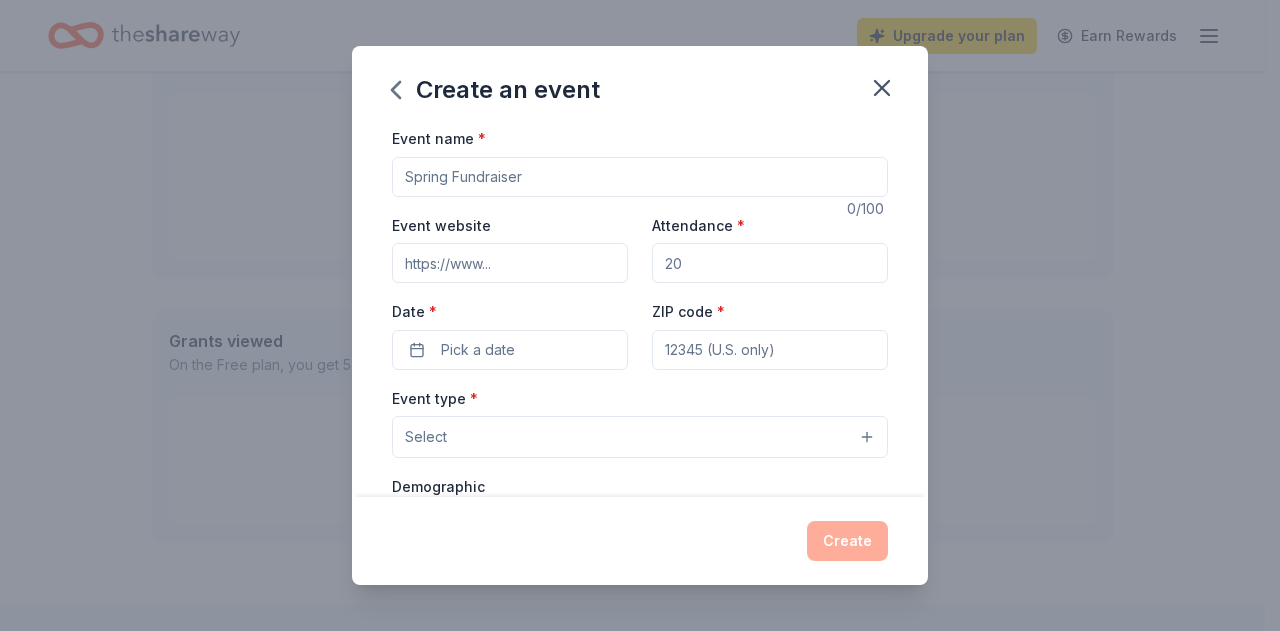 click on "Event name *" at bounding box center (640, 177) 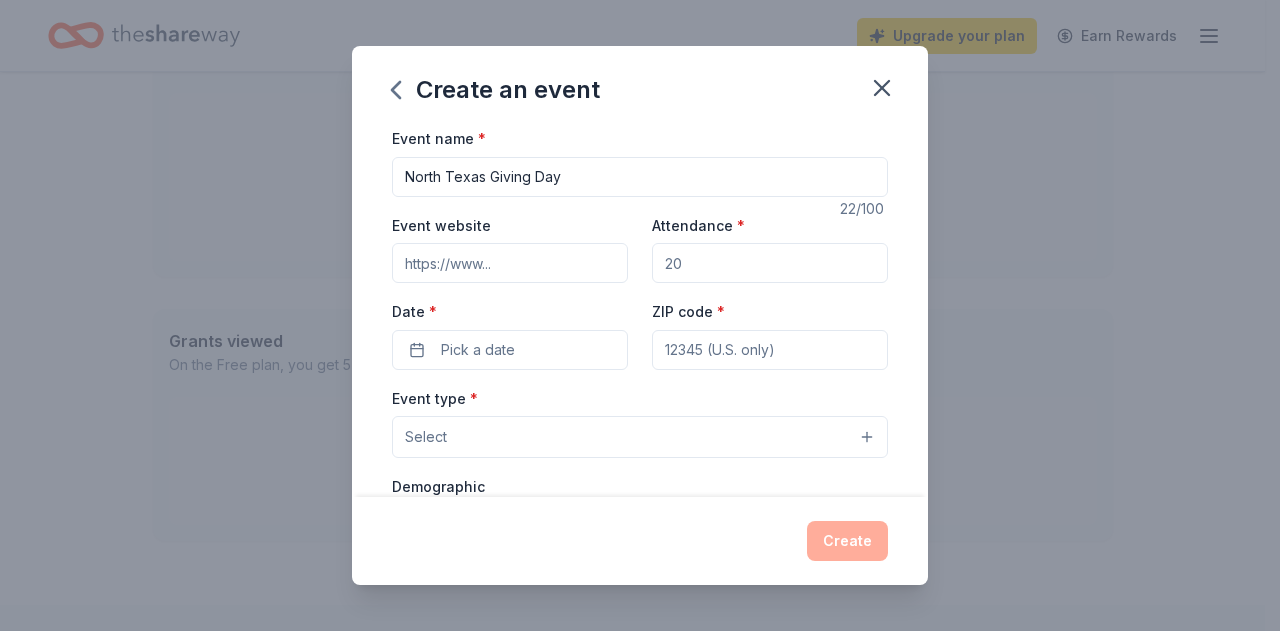 type on "North Texas Giving Day" 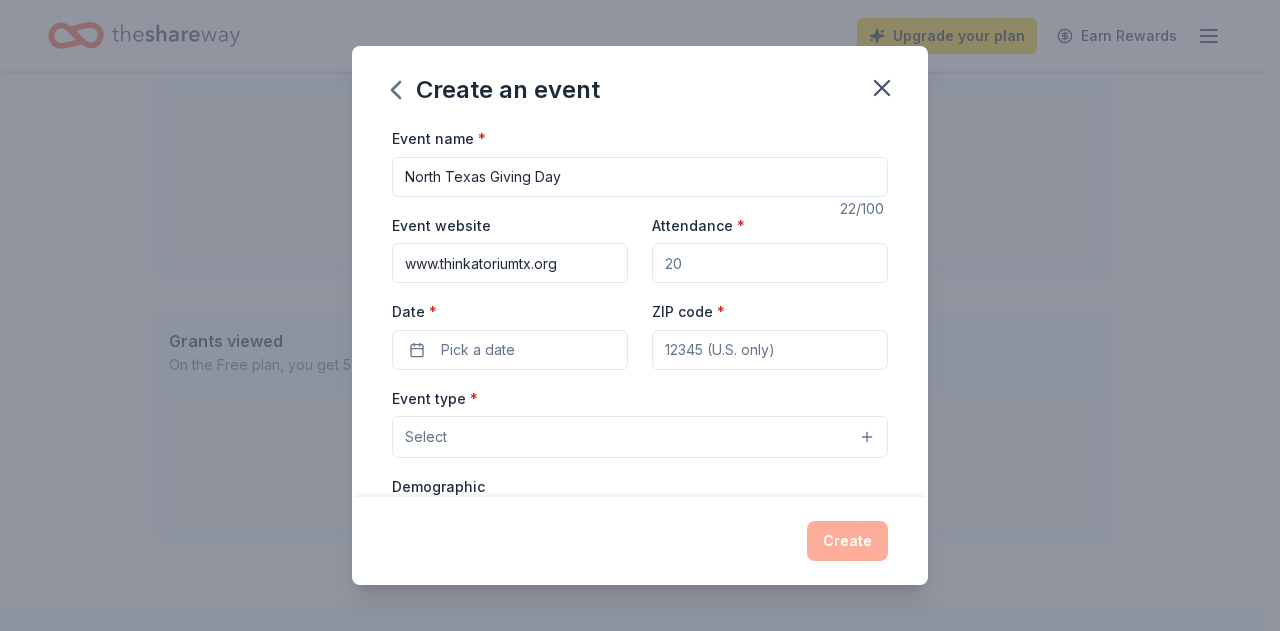 click on "Event website www.thinkatoriumtx.org Attendance * Date * Pick a date ZIP code *" at bounding box center (640, 291) 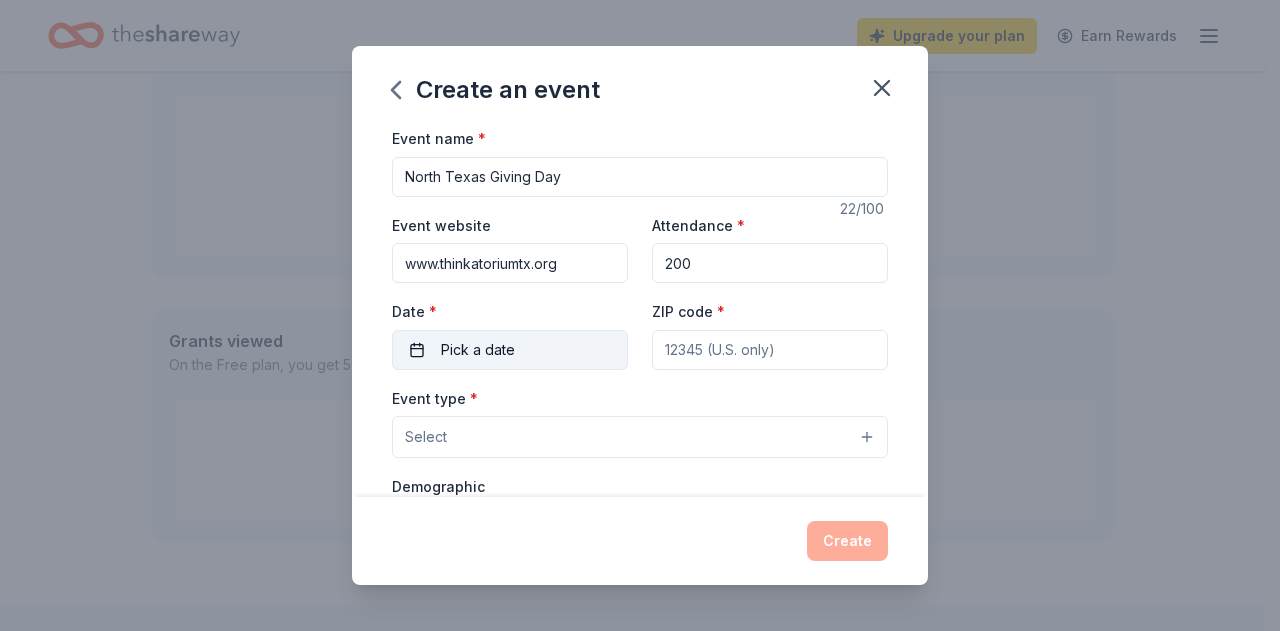 type on "200" 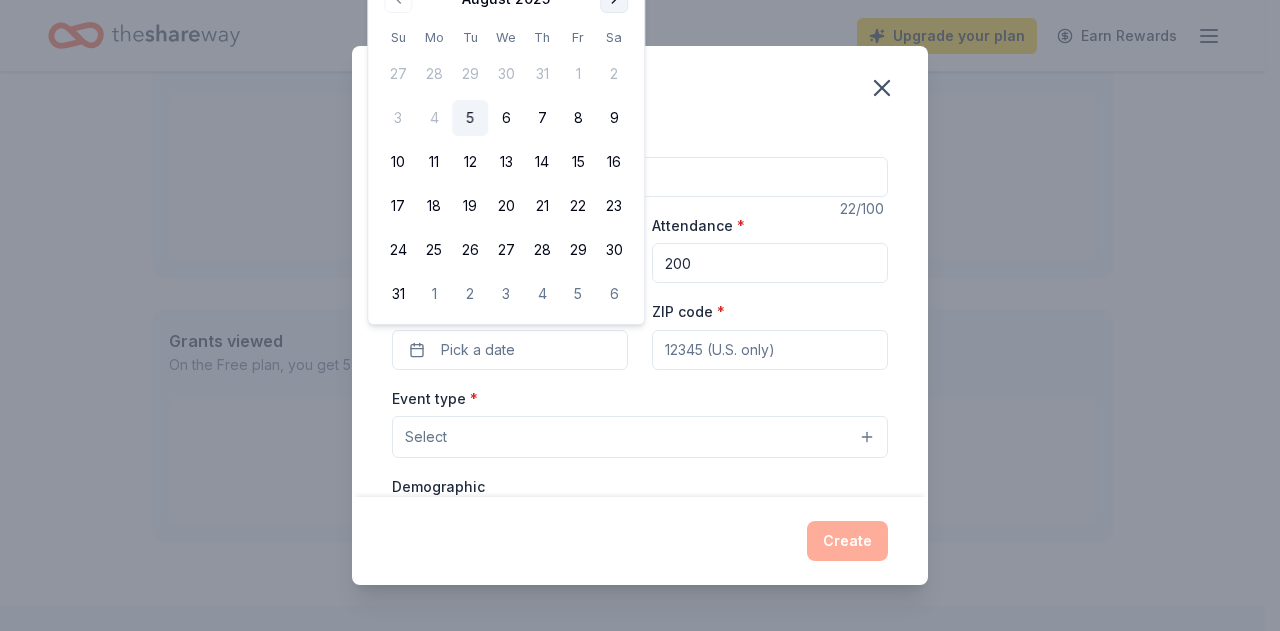 click at bounding box center (614, -1) 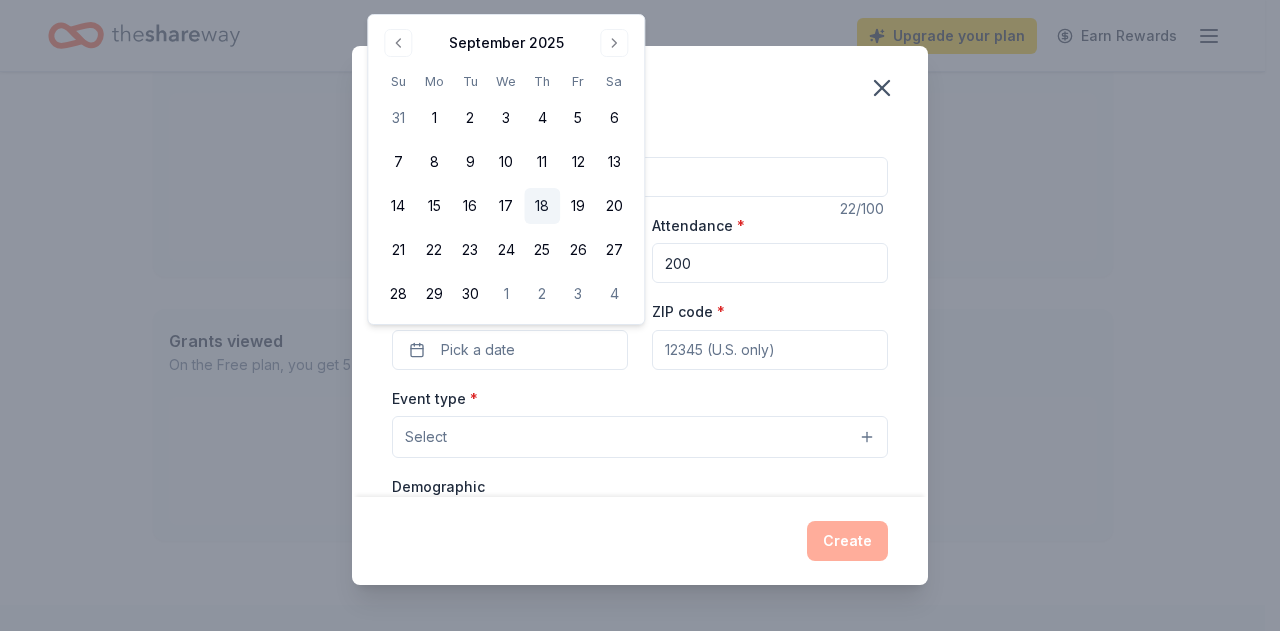 click on "18" at bounding box center [542, 206] 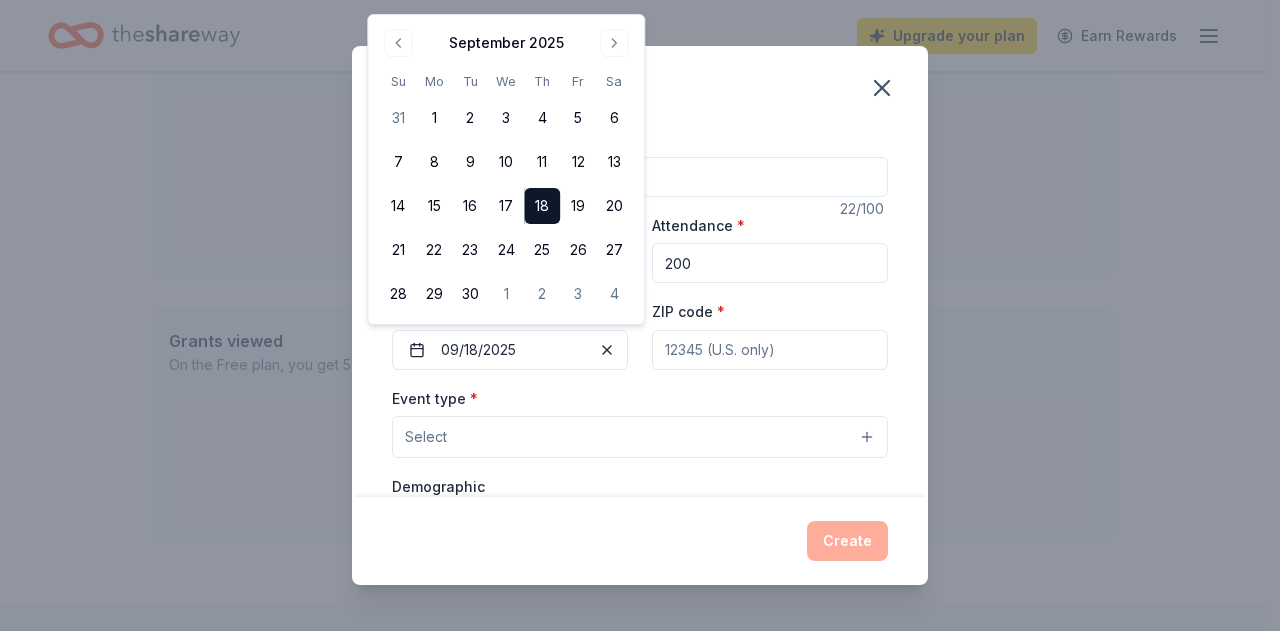 click on "Create an event" at bounding box center (640, 86) 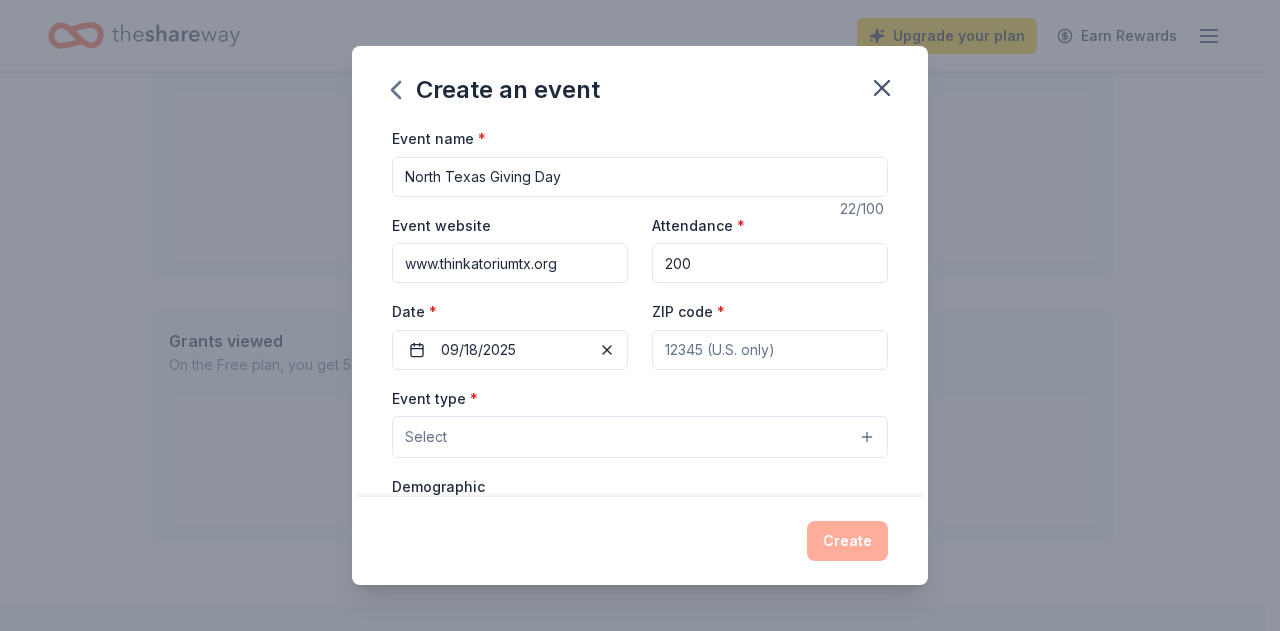 click on "ZIP code *" at bounding box center [770, 350] 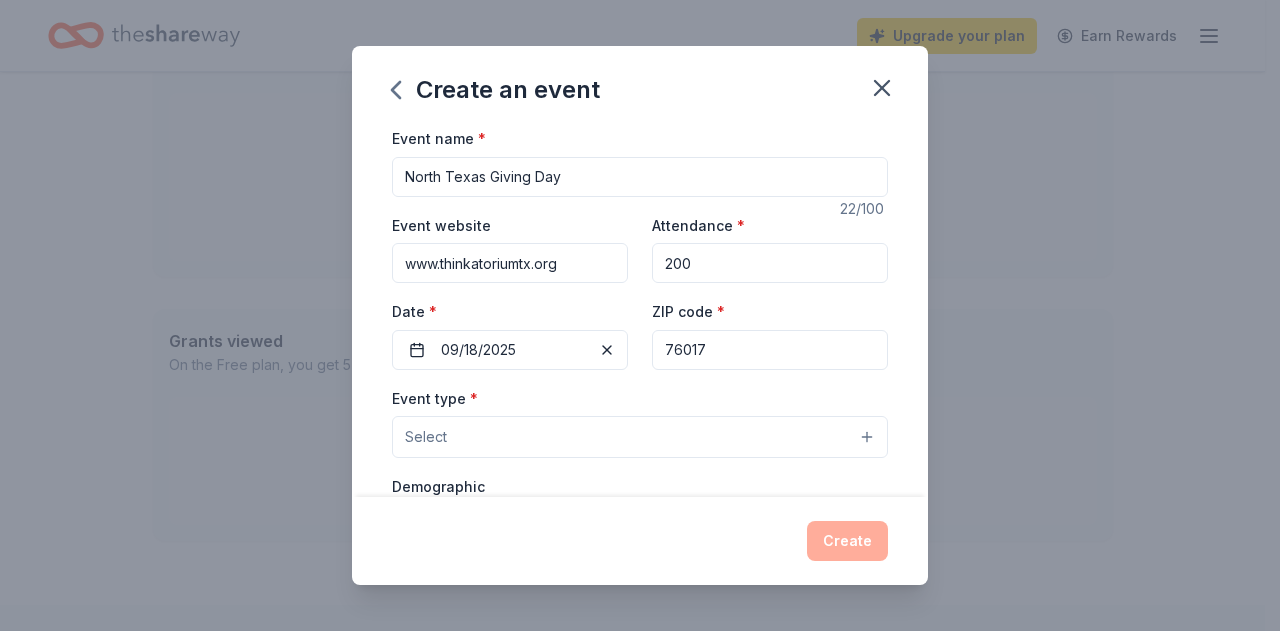 type on "[ADDRESS]" 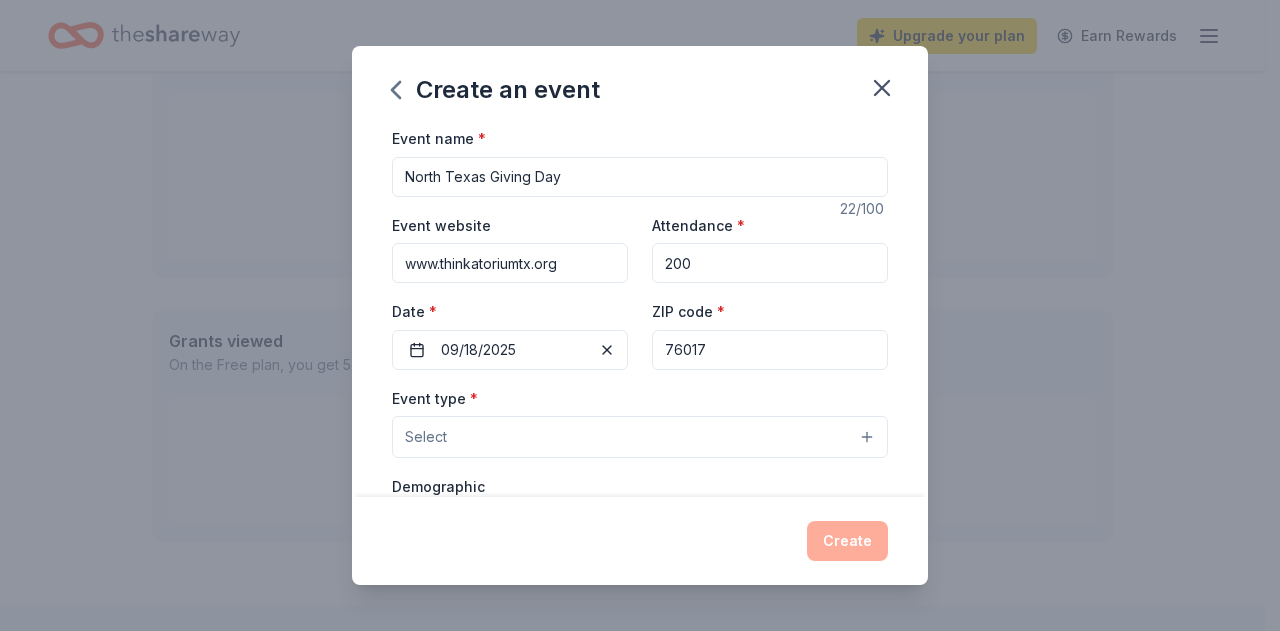 click on "Select" at bounding box center [640, 437] 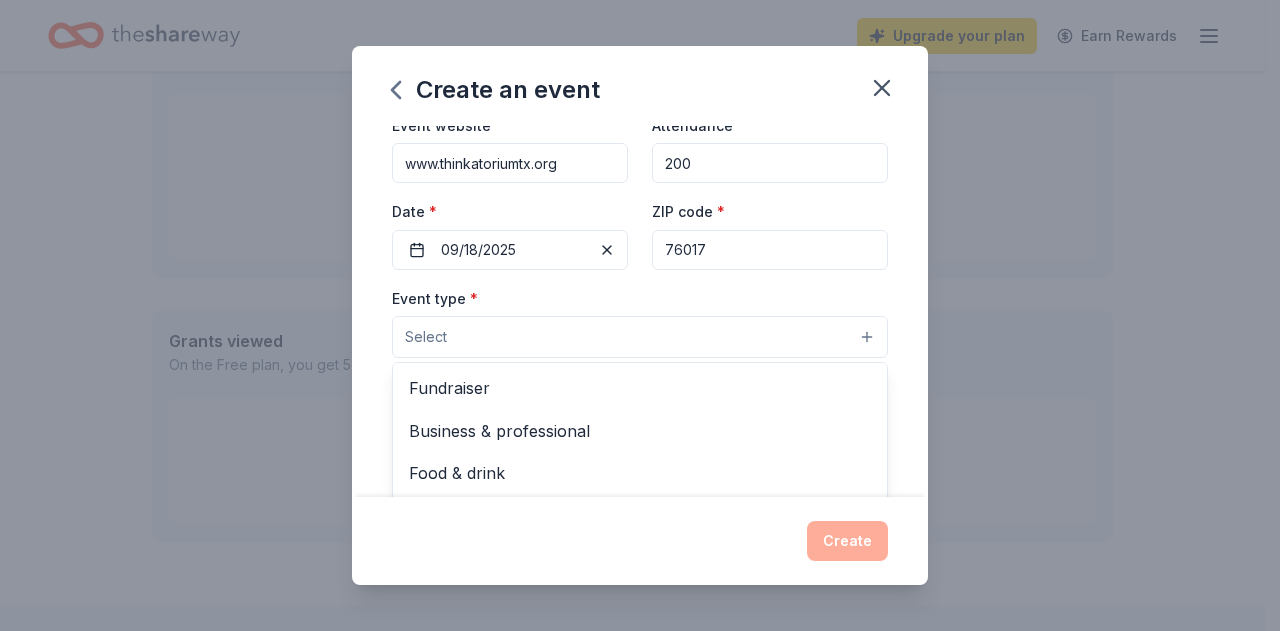 scroll, scrollTop: 200, scrollLeft: 0, axis: vertical 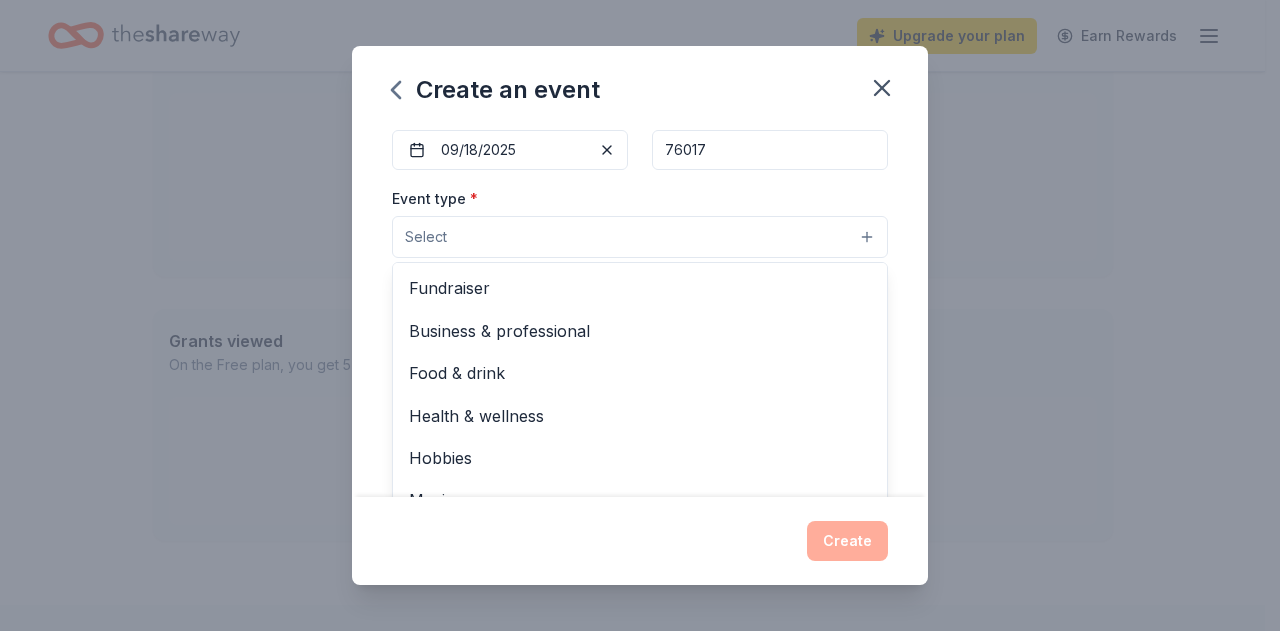 click on "Event name * North Texas Giving Day 22 /100 Event website www.thinkatoriumtx.org Attendance * 200 Date * 09/18/2025 ZIP code * 76017 Event type * Select Fundraiser Business & professional Food & drink Health & wellness Hobbies Music Performing & visual arts Demographic Select We use this information to help brands find events with their target demographic to sponsor their products. Mailing address [ADDRESS] Description What are you looking for? * Auction & raffle Meals Snacks Desserts Alcohol Beverages Send me reminders Email me reminders of donor application deadlines Recurring event" at bounding box center (640, 311) 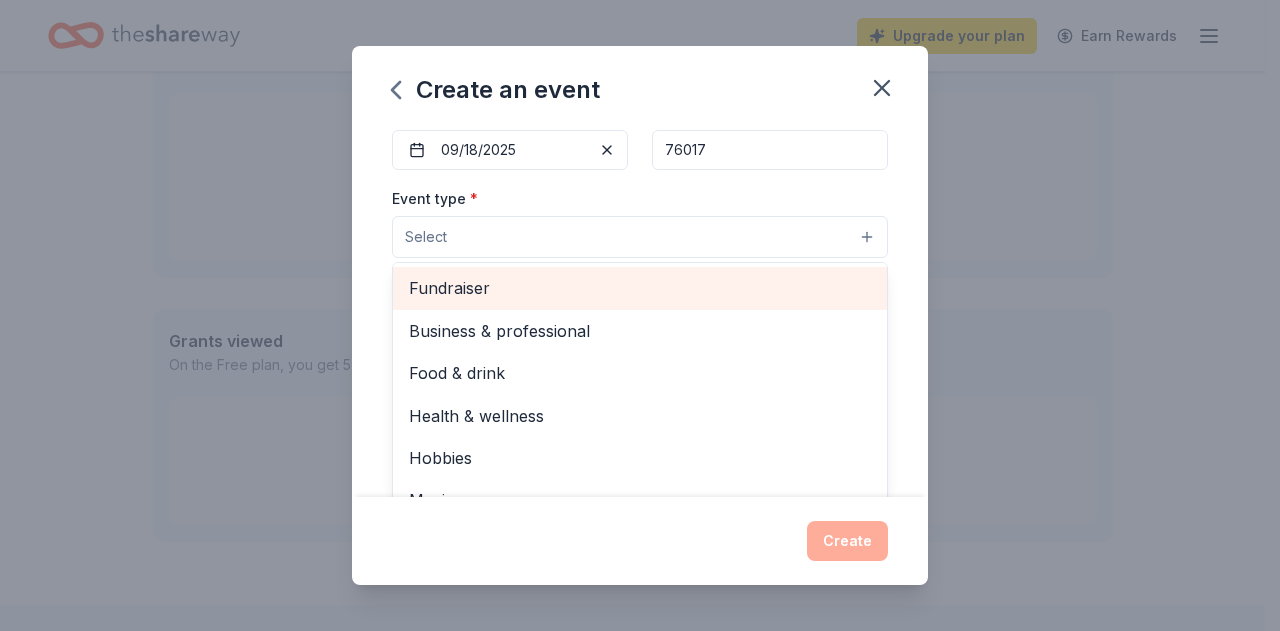 click on "Fundraiser" at bounding box center [640, 288] 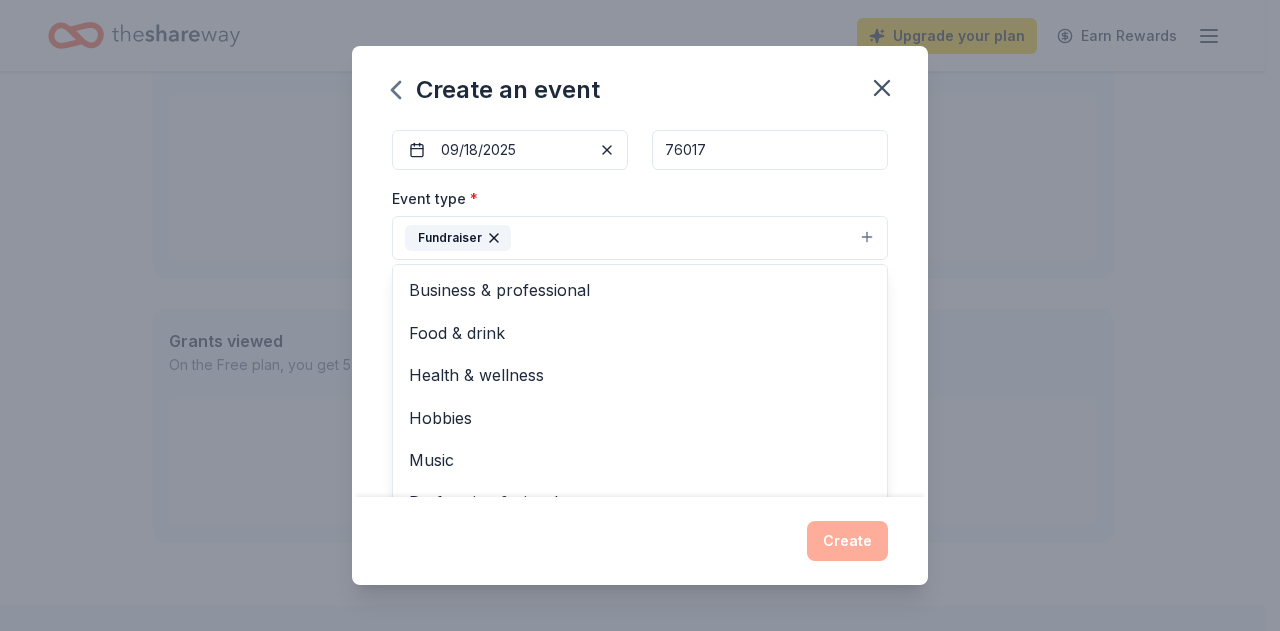 click on "Event type * Fundraiser Business & professional Food & drink Health & wellness Hobbies Music Performing & visual arts" at bounding box center [640, 223] 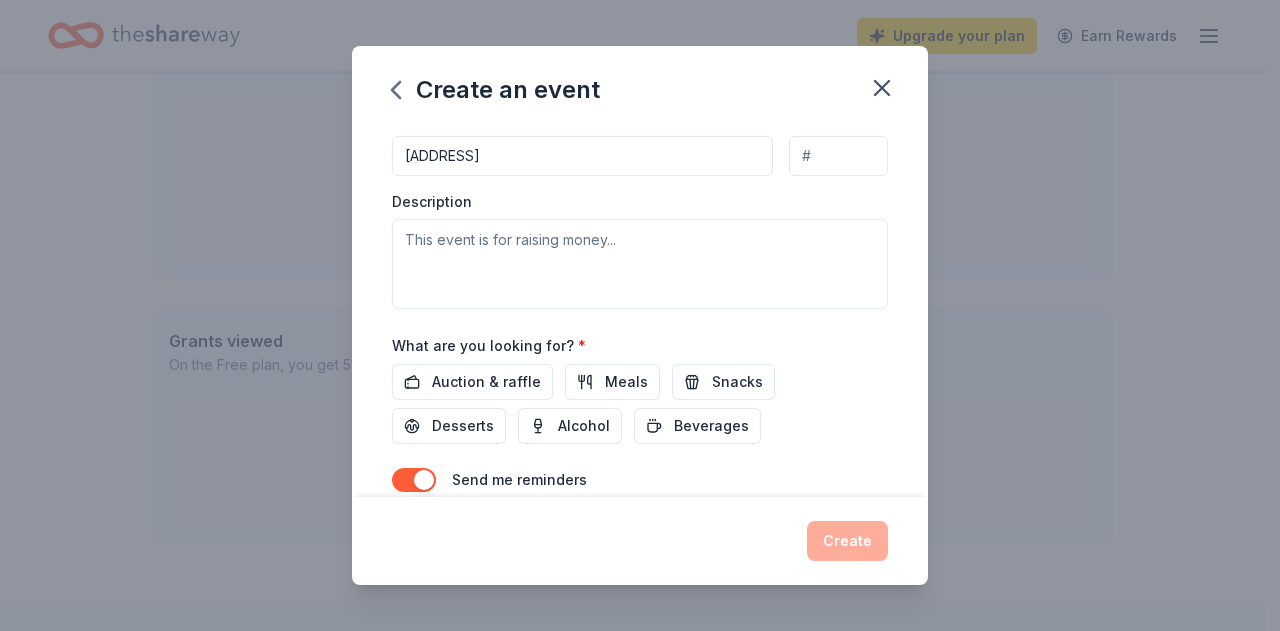 scroll, scrollTop: 581, scrollLeft: 0, axis: vertical 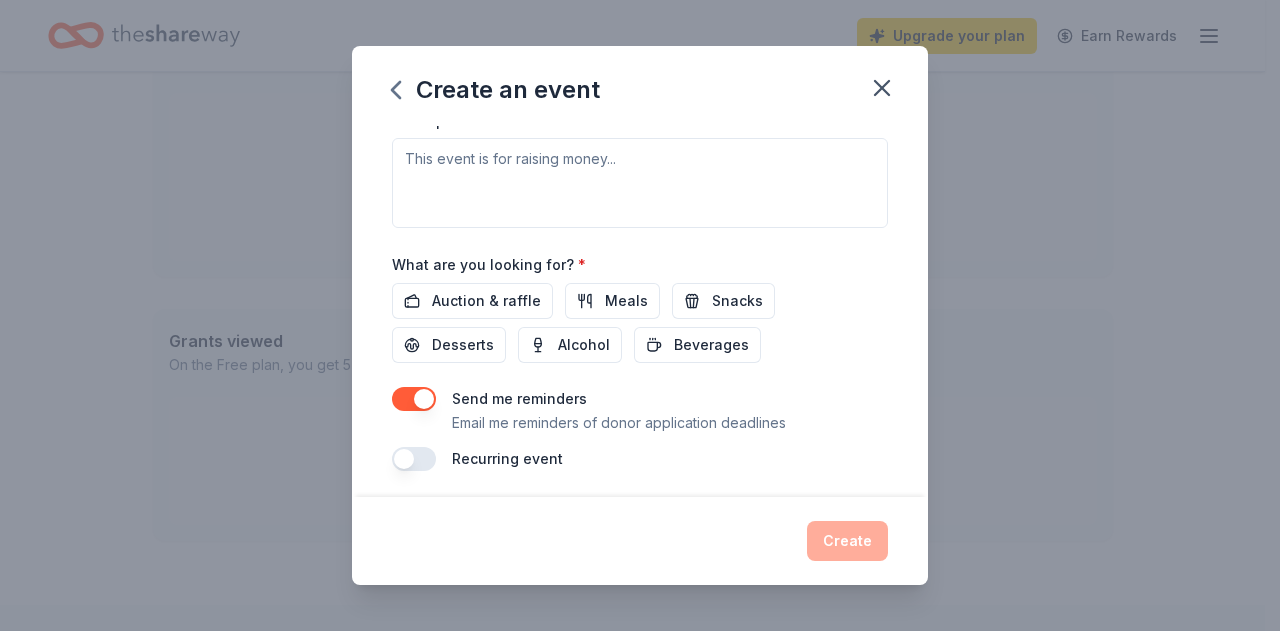 click at bounding box center [414, 399] 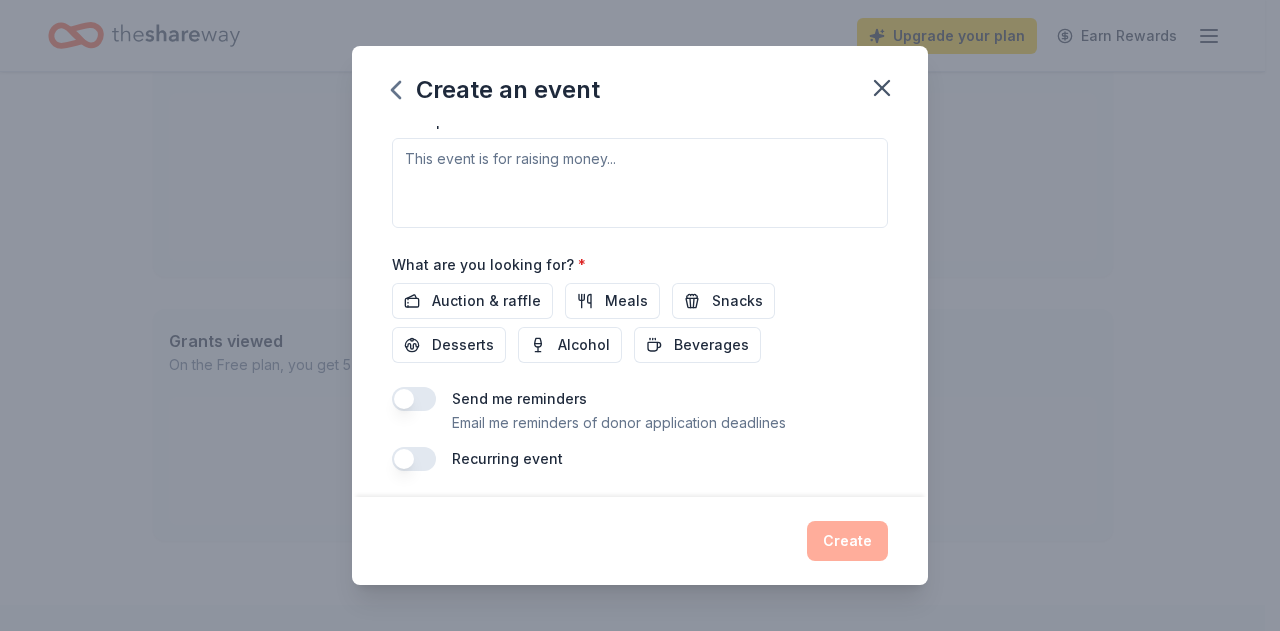 click on "Create" at bounding box center (640, 541) 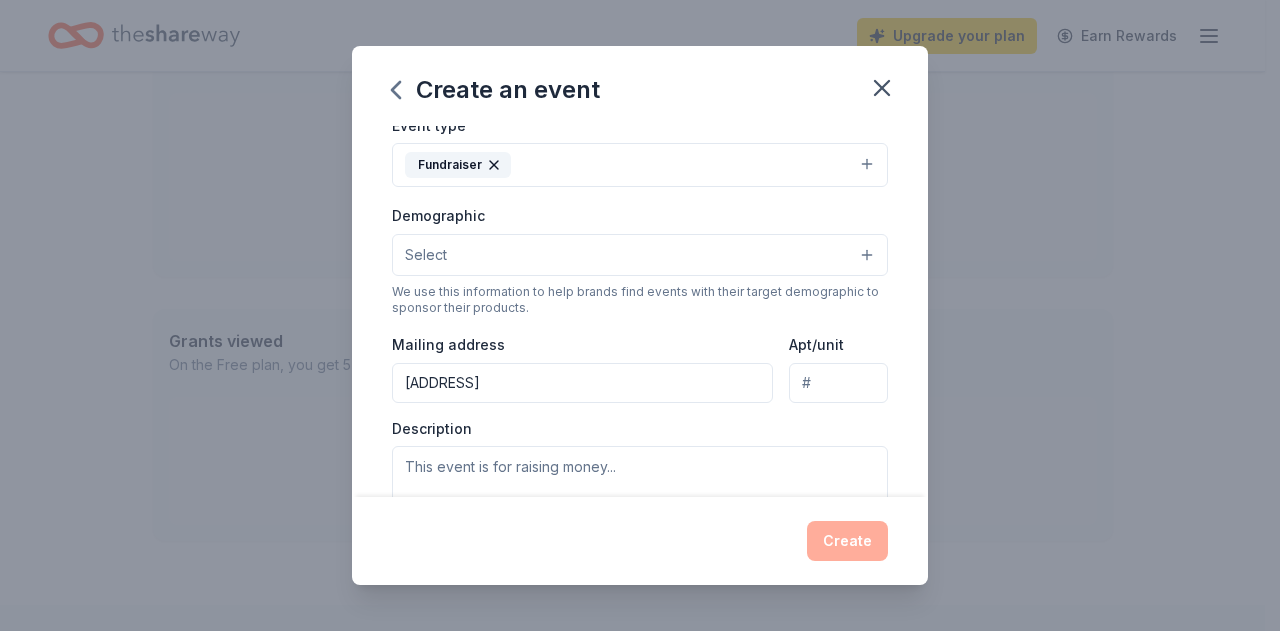 scroll, scrollTop: 281, scrollLeft: 0, axis: vertical 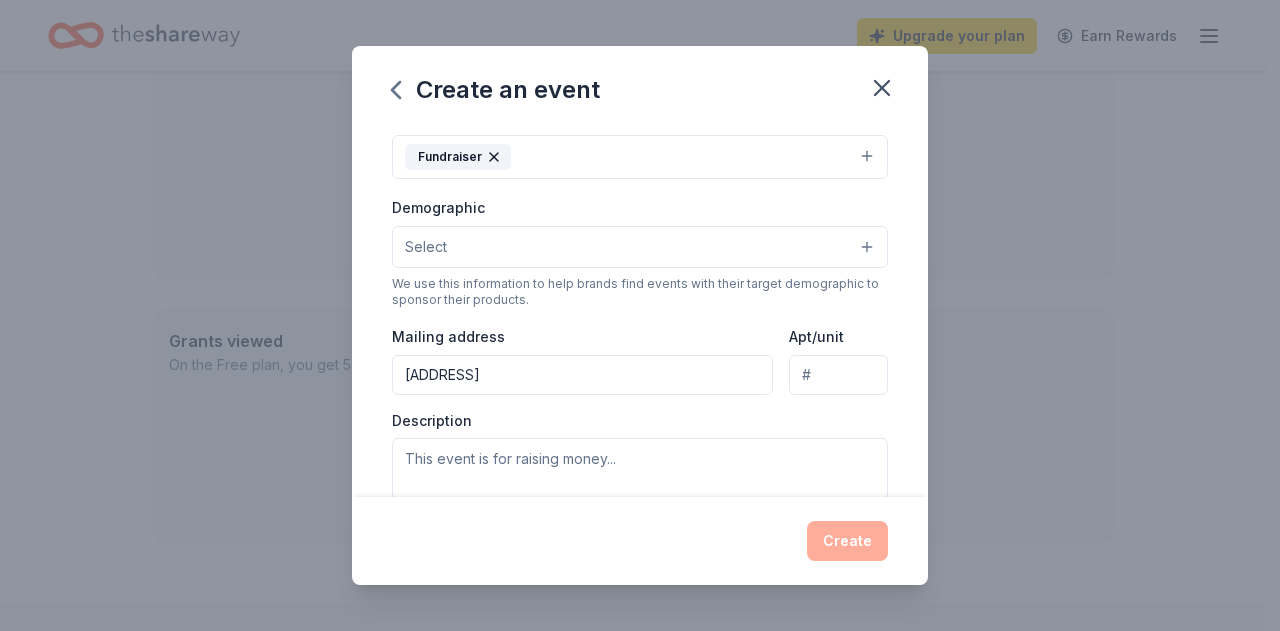 click on "Select" at bounding box center [640, 247] 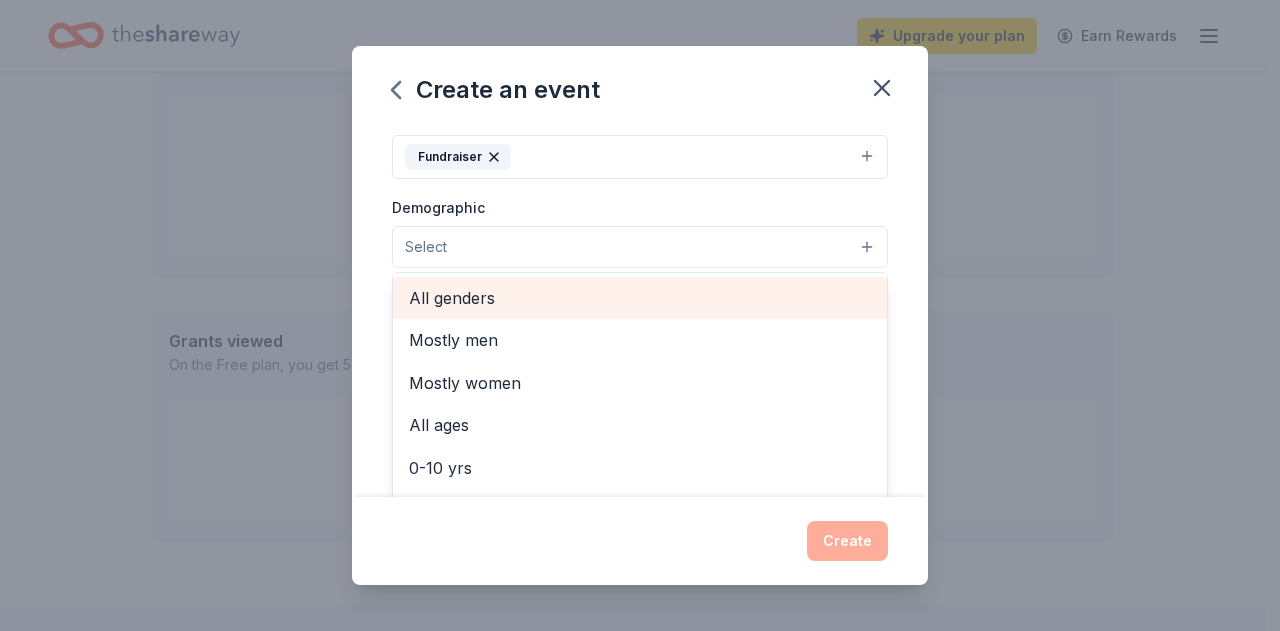 click on "All genders" at bounding box center [640, 298] 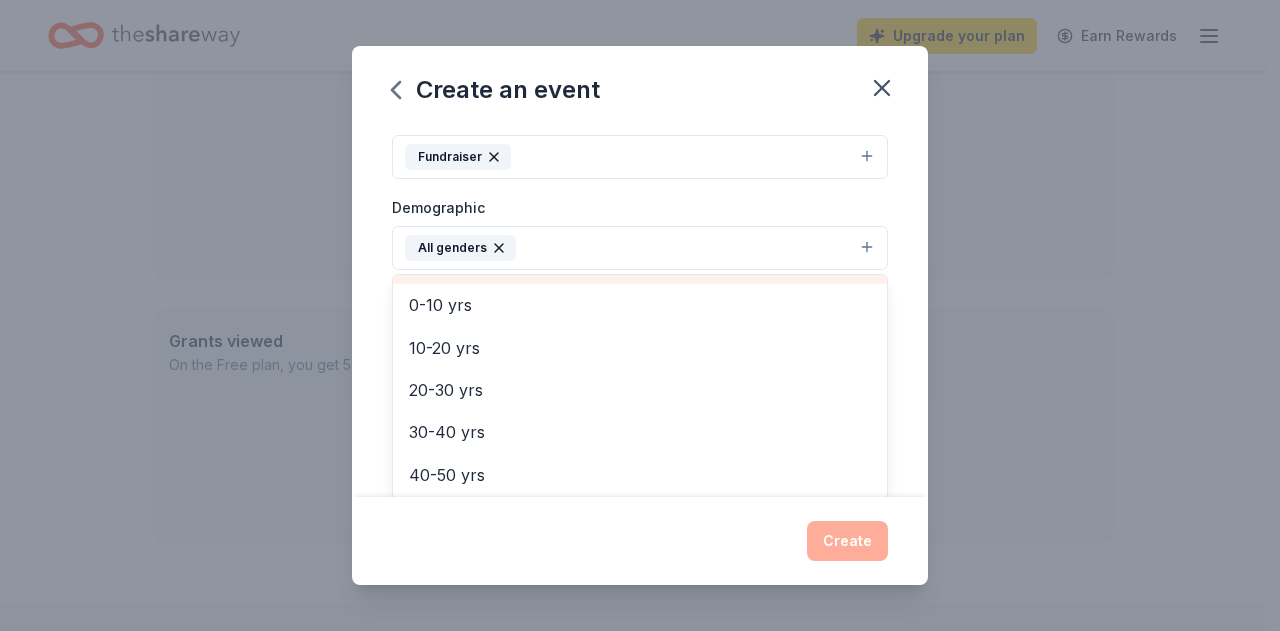 scroll, scrollTop: 278, scrollLeft: 0, axis: vertical 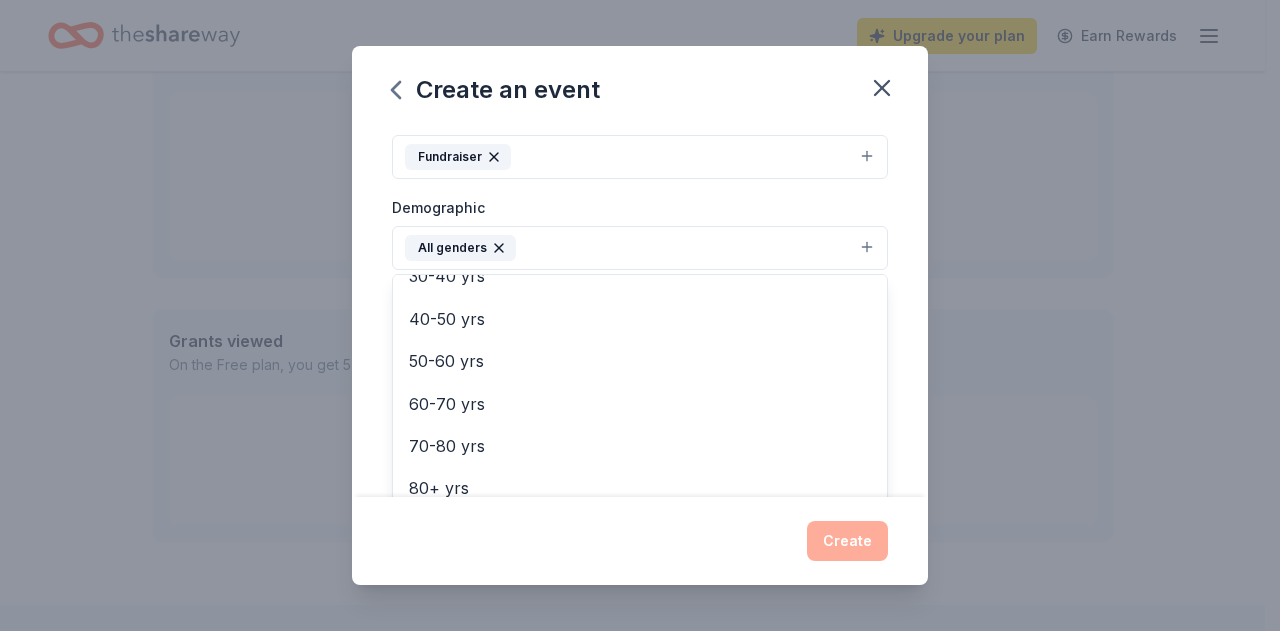 click on "Create an event Event name * North Texas Giving Day 22 /100 Event website www.thinkatoriumtx.org Attendance * 200 Date * 09/18/2025 ZIP code * Fundraiser Demographic All genders Mostly men Mostly women All ages 0-10 yrs 10-20 yrs 20-30 yrs 30-40 yrs 40-50 yrs 50-60 yrs 60-70 yrs 70-80 yrs 80+ yrs We use this information to help brands find events with their target demographic to sponsor their products. Mailing address [ADDRESS] Description What are you looking for? * Auction & raffle Meals Snacks Desserts Alcohol Beverages Send me reminders Email me reminders of donor application deadlines Recurring event Create" at bounding box center (640, 315) 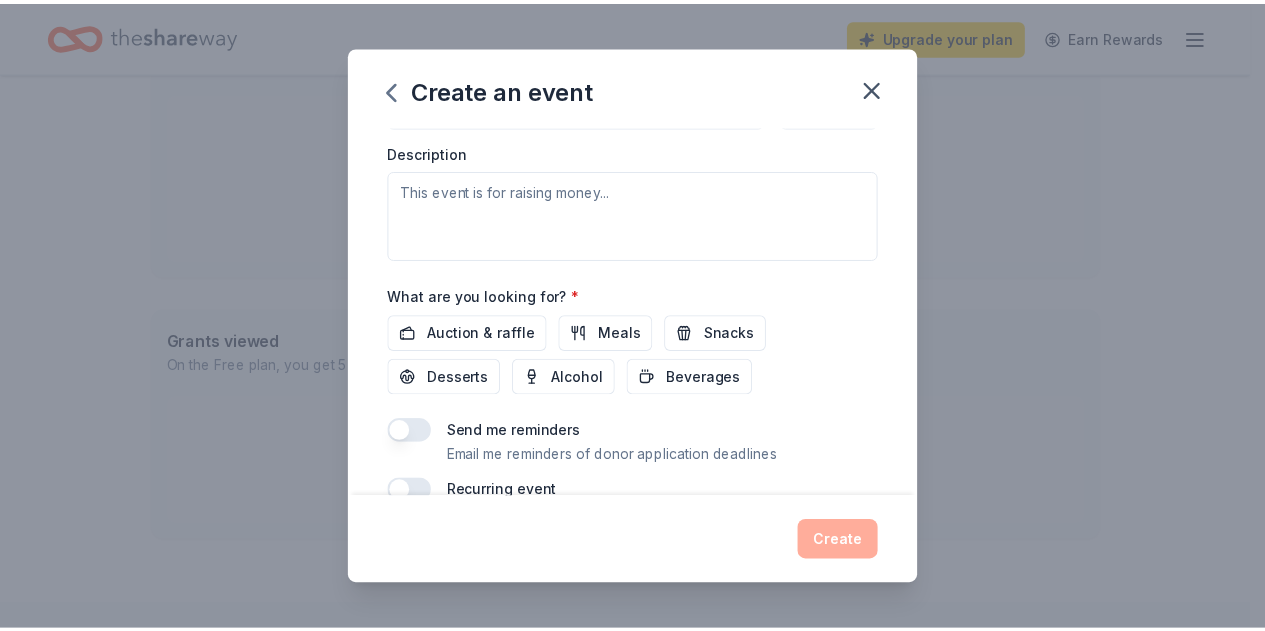 scroll, scrollTop: 582, scrollLeft: 0, axis: vertical 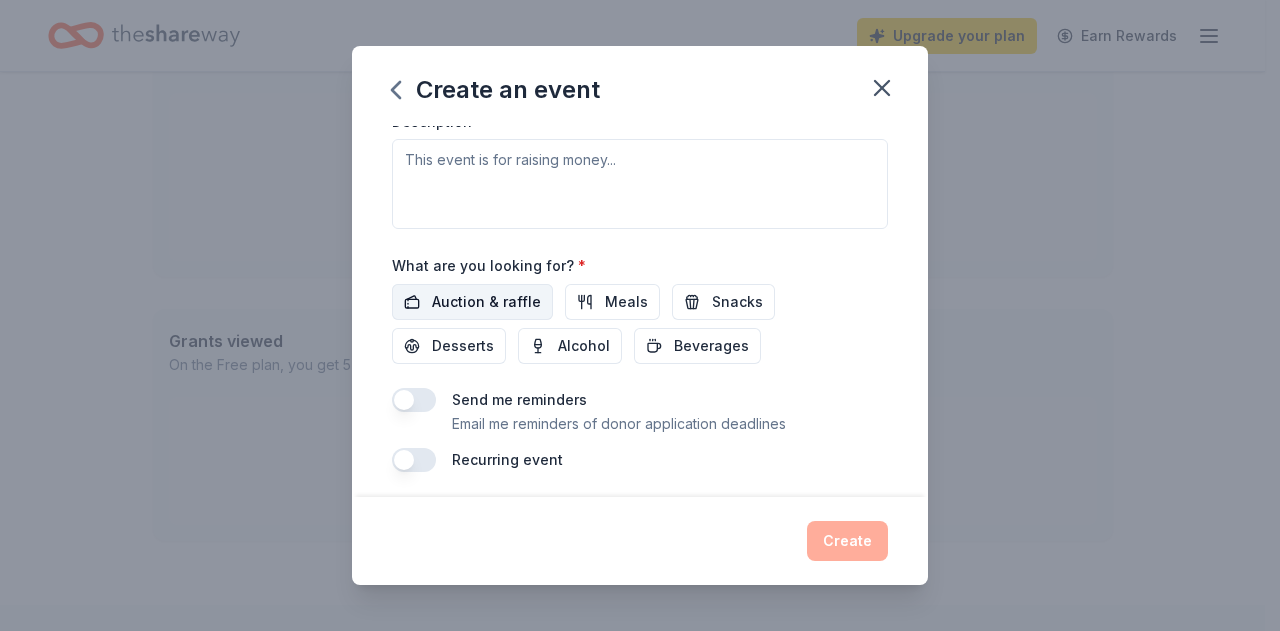 click on "Auction & raffle" at bounding box center (486, 302) 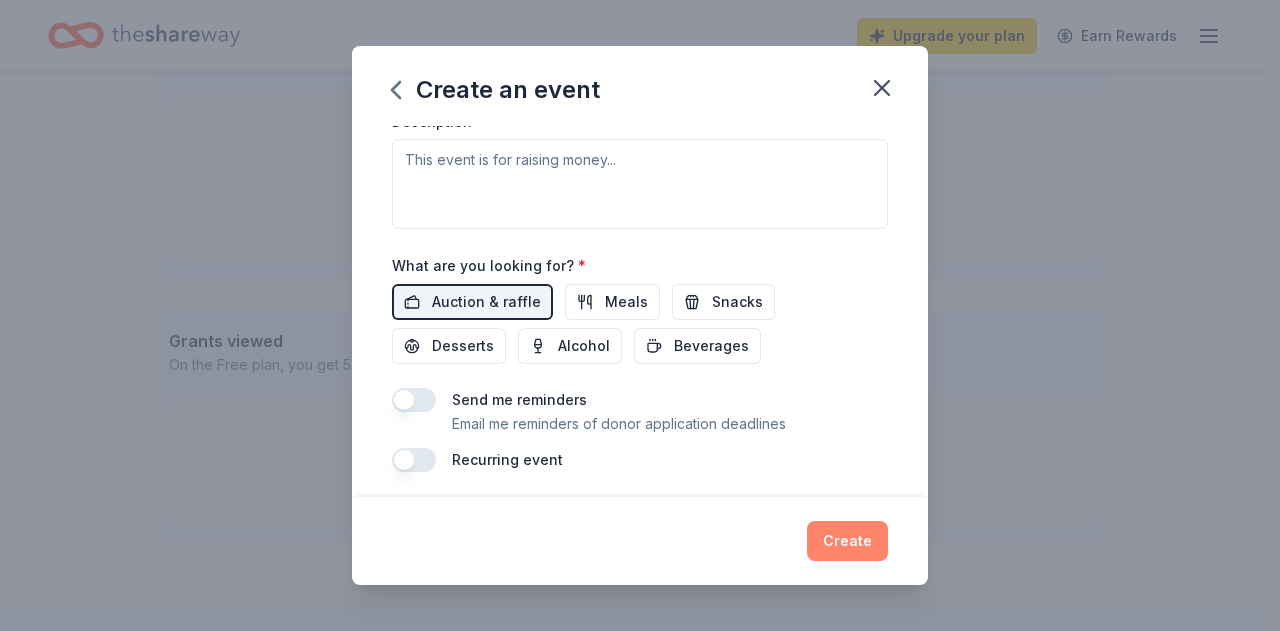 click on "Create" at bounding box center [847, 541] 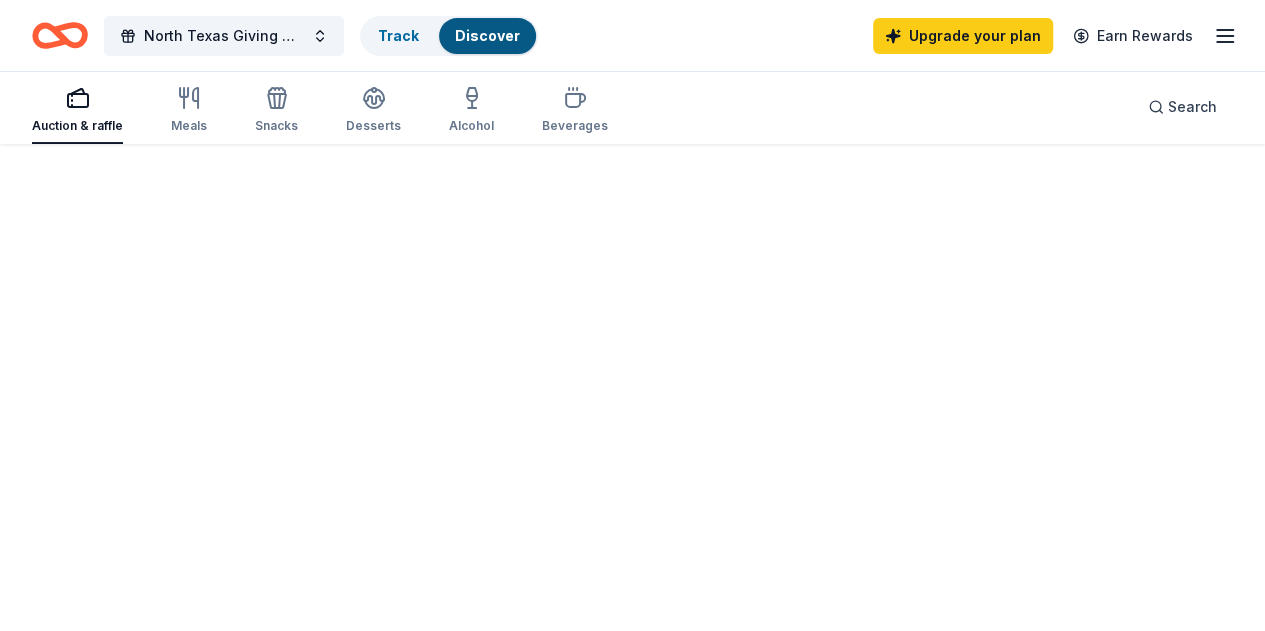 scroll, scrollTop: 0, scrollLeft: 0, axis: both 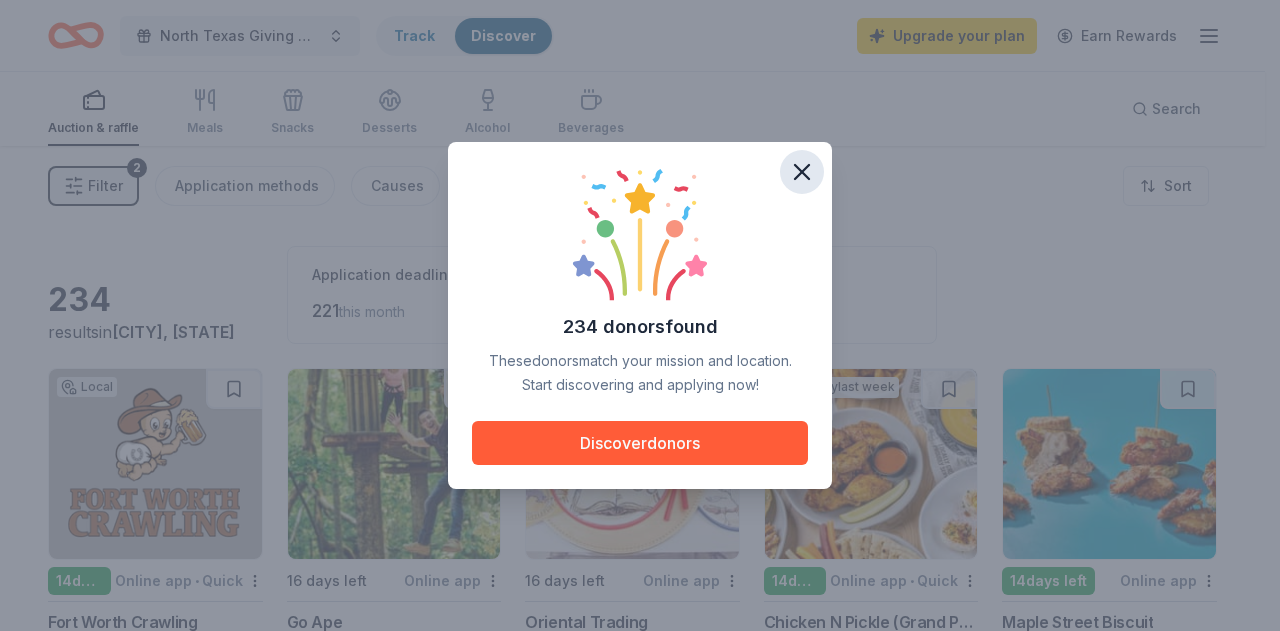 click 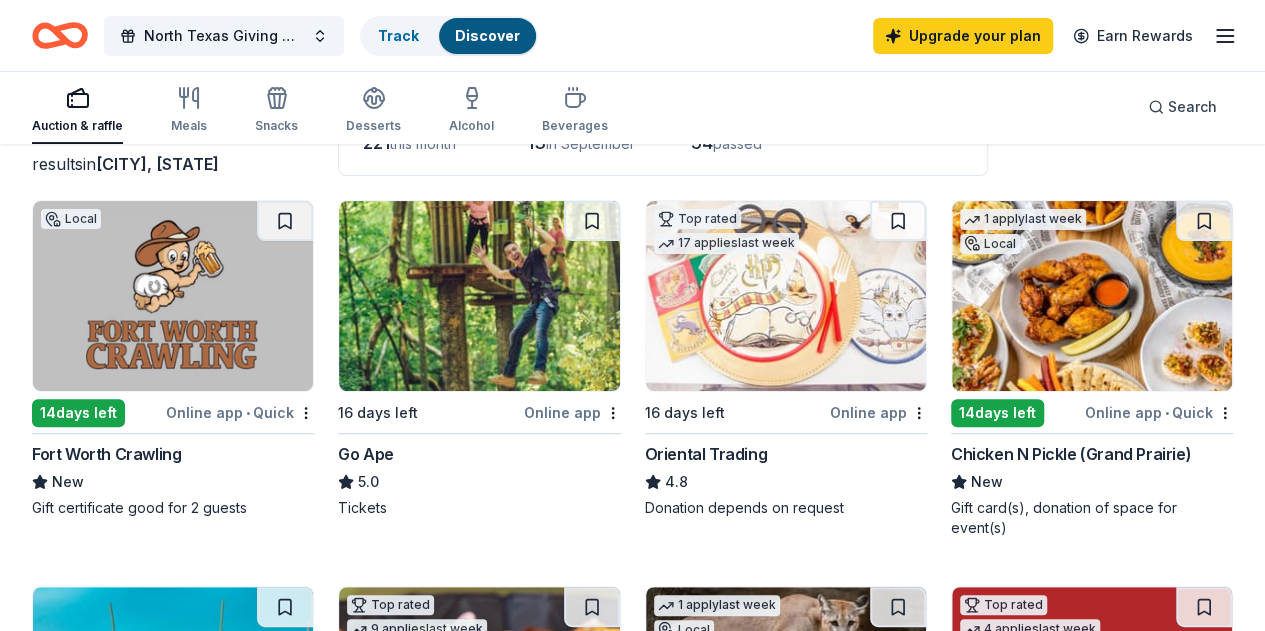 scroll, scrollTop: 200, scrollLeft: 0, axis: vertical 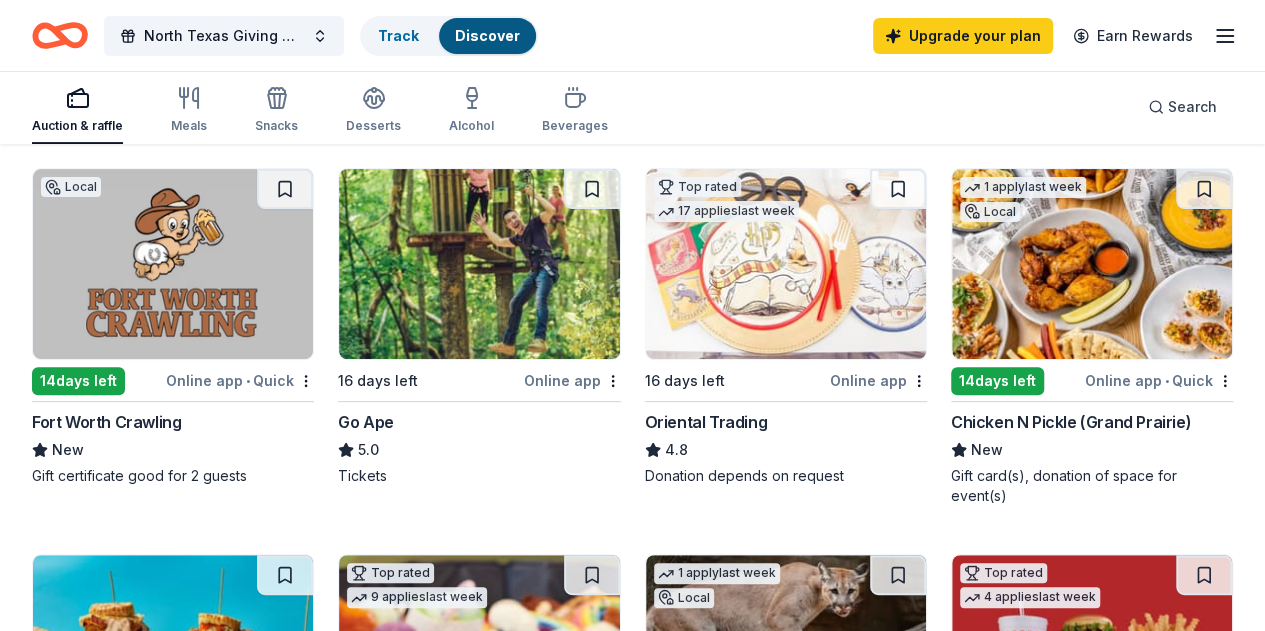 click at bounding box center [1092, 264] 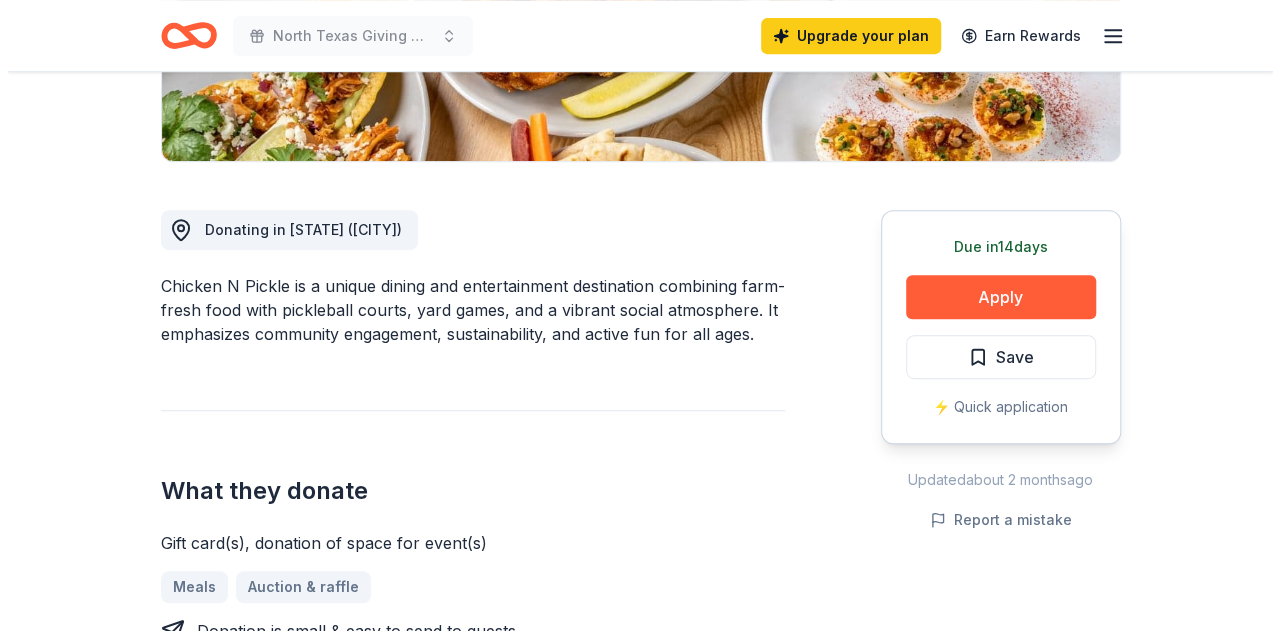 scroll, scrollTop: 500, scrollLeft: 0, axis: vertical 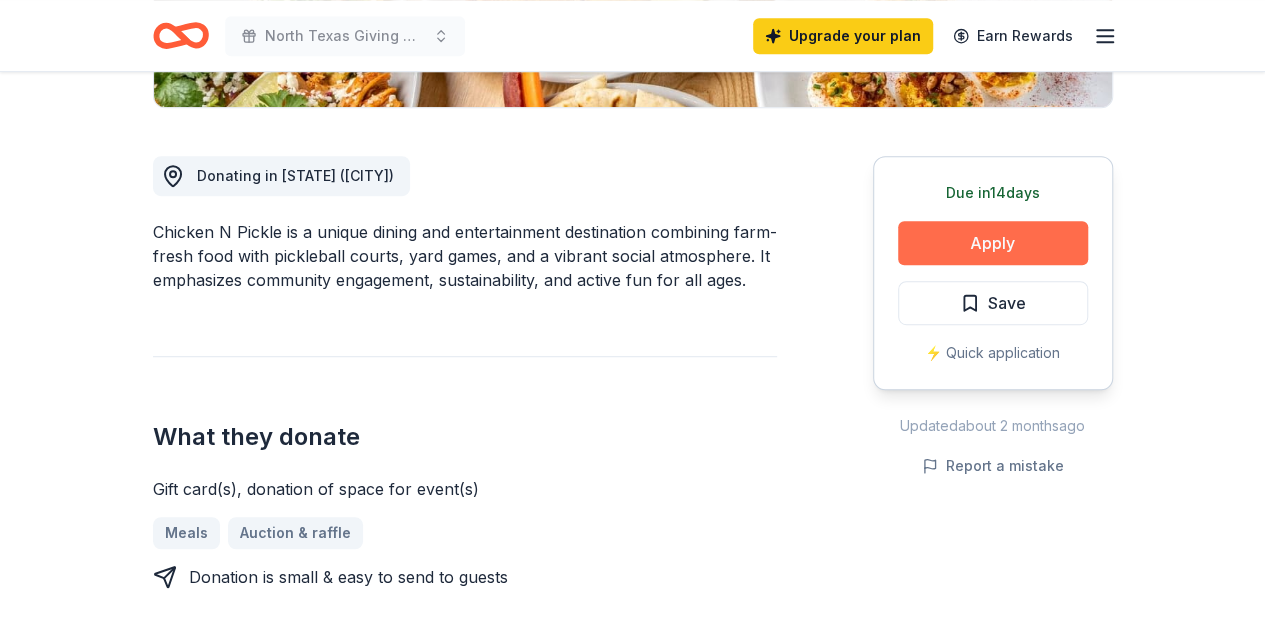 click on "Apply" at bounding box center [993, 243] 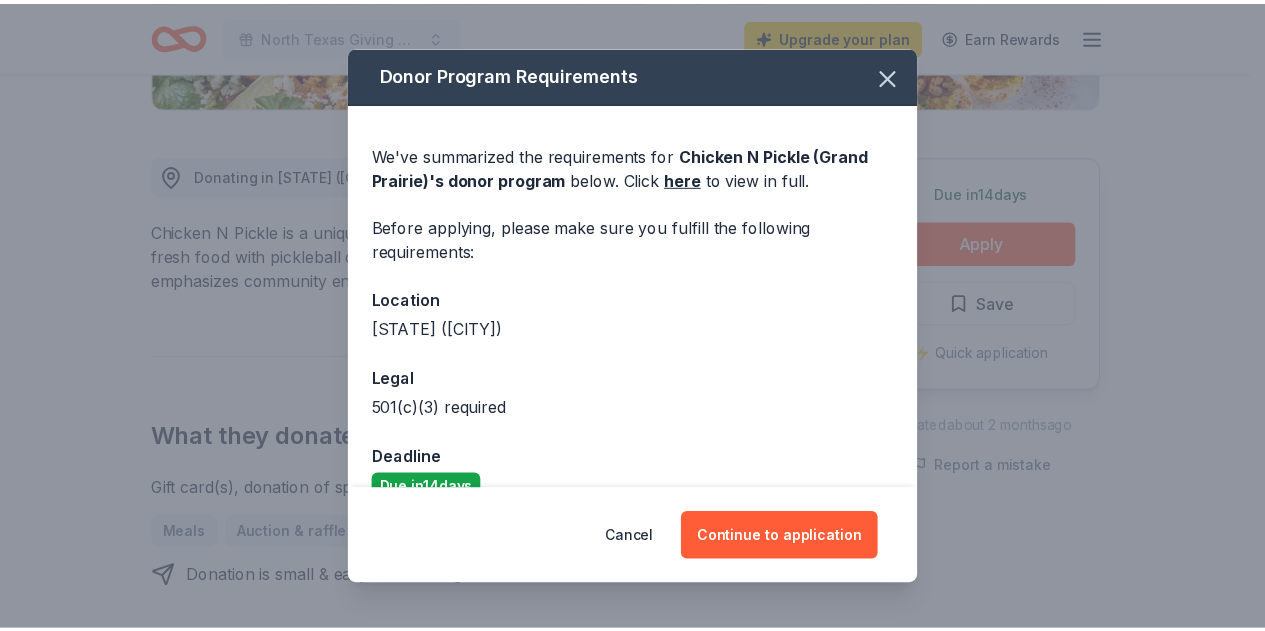 scroll, scrollTop: 36, scrollLeft: 0, axis: vertical 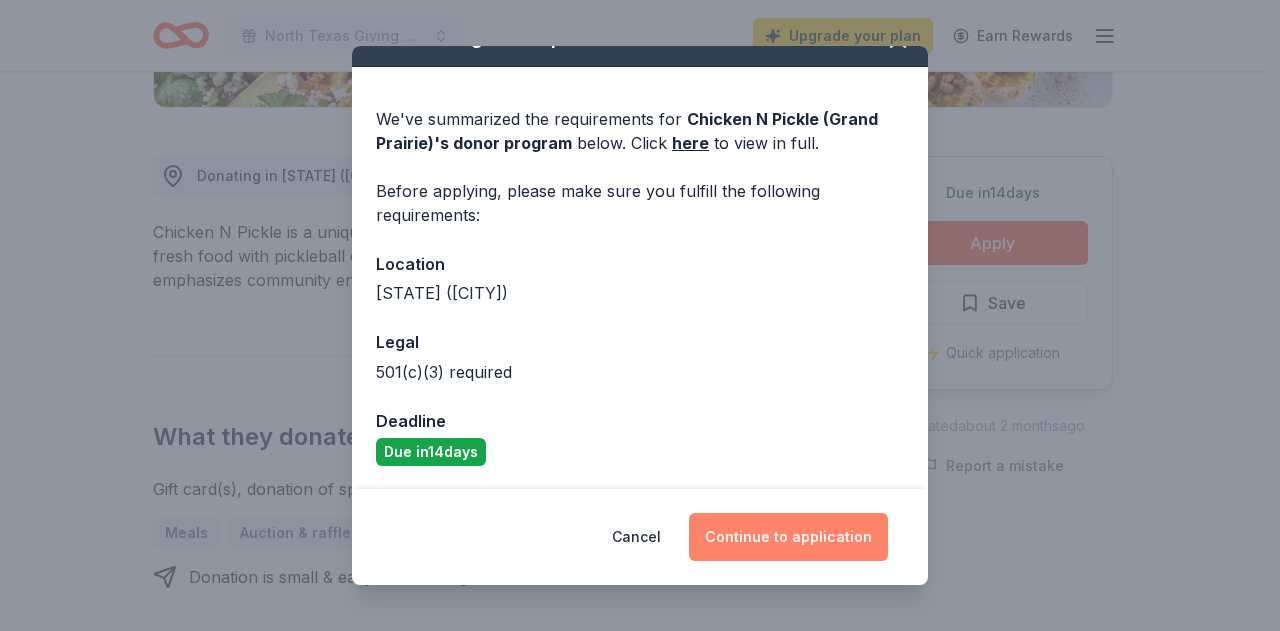drag, startPoint x: 832, startPoint y: 539, endPoint x: 783, endPoint y: 549, distance: 50.01 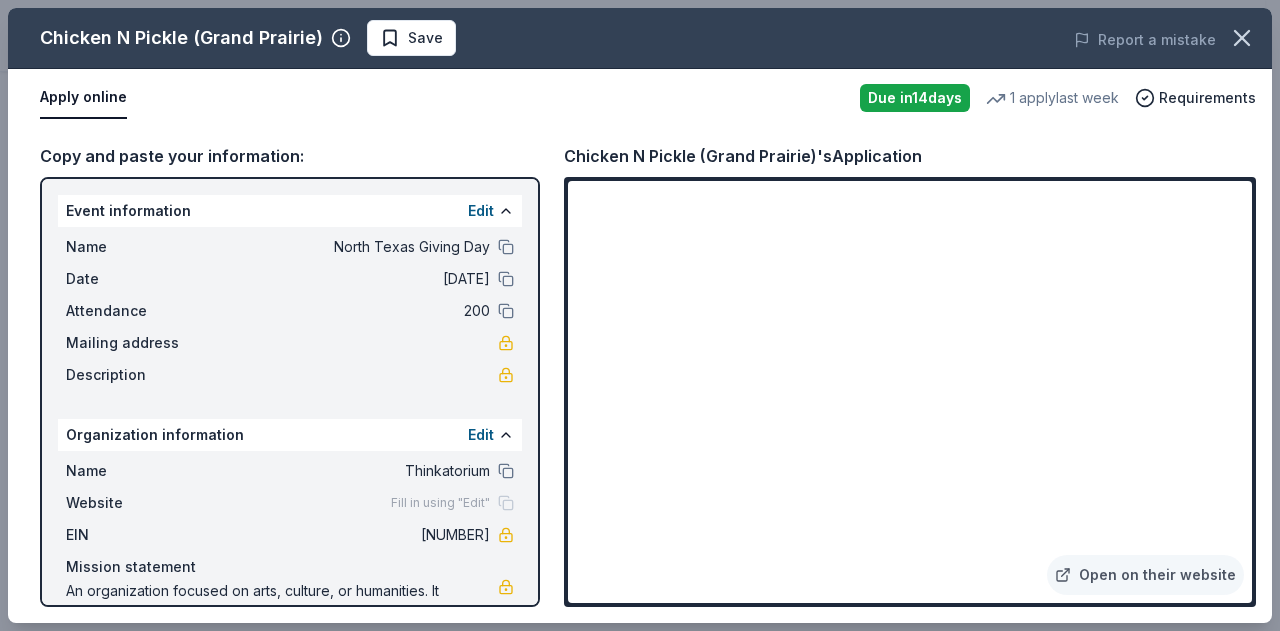click on "Apply online Due in  14  days 1   apply  last week Requirements" at bounding box center (640, 98) 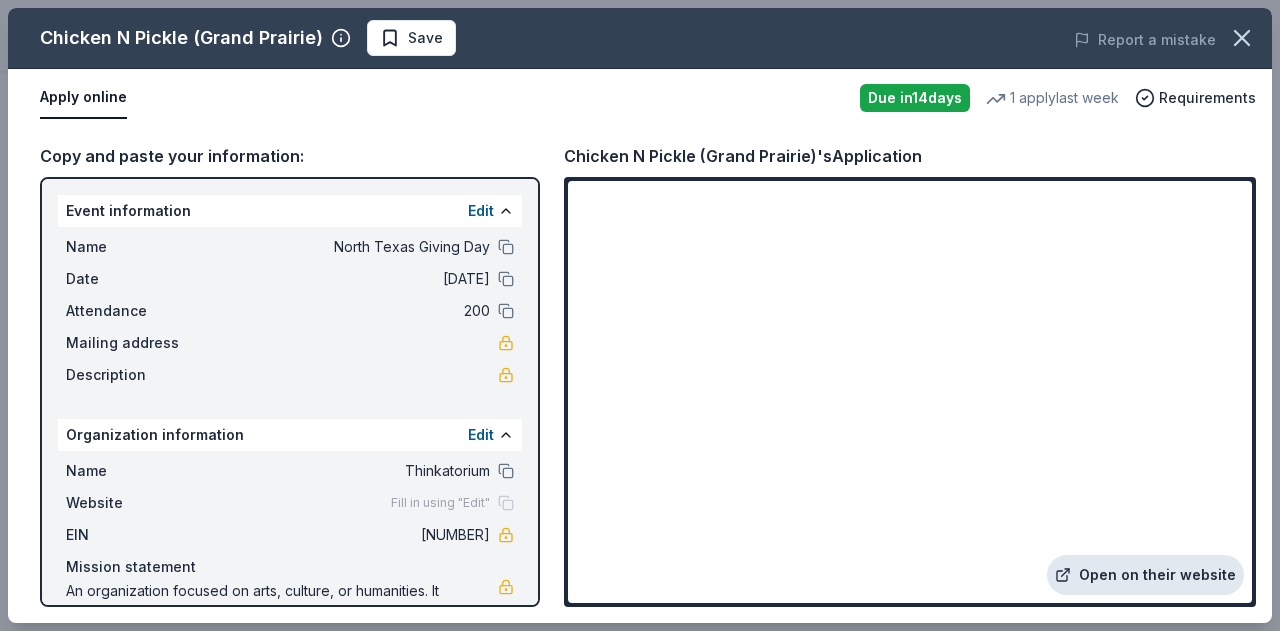 click on "Open on their website" at bounding box center [1145, 575] 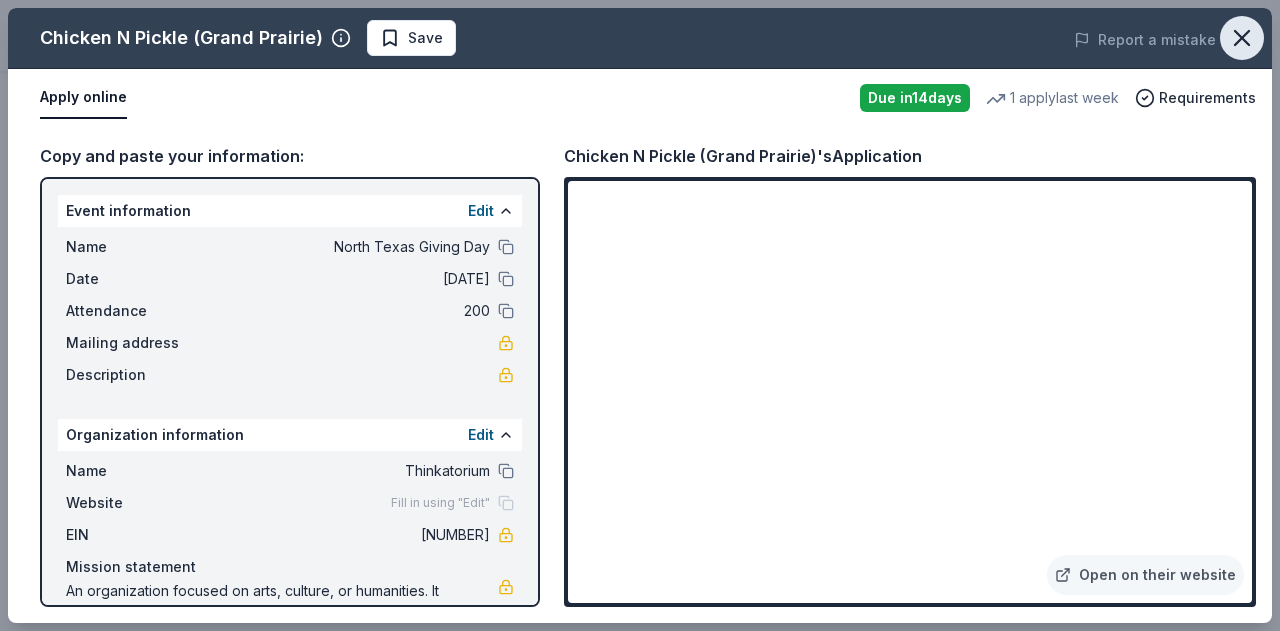 click 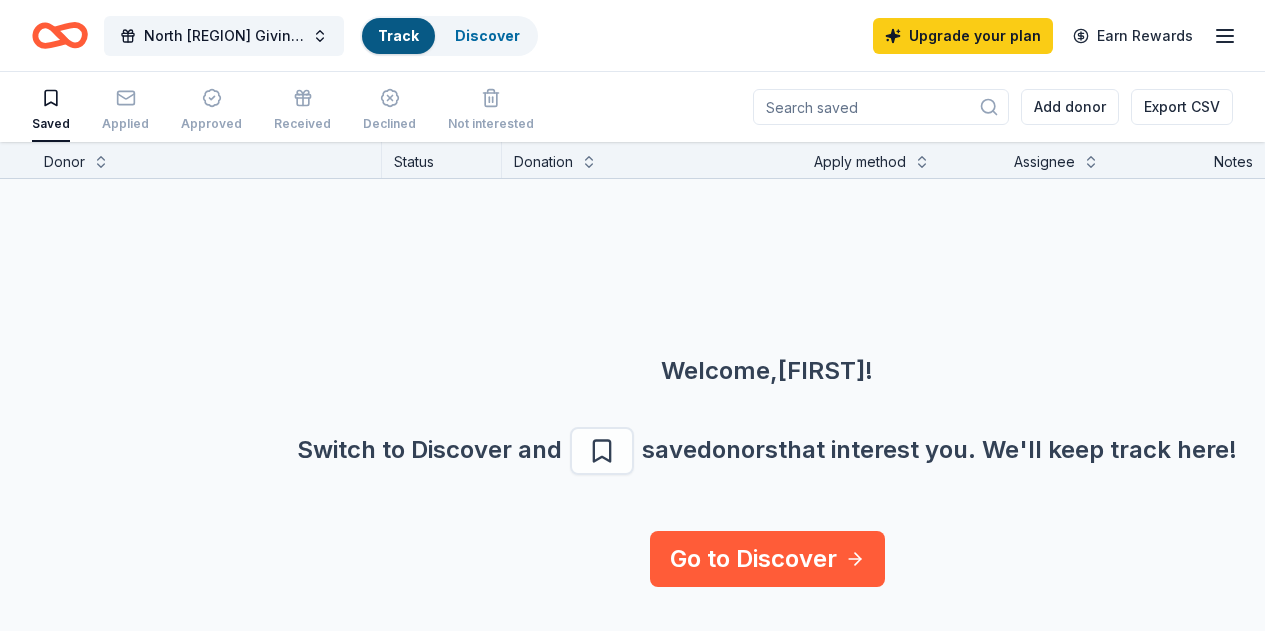 scroll, scrollTop: 0, scrollLeft: 0, axis: both 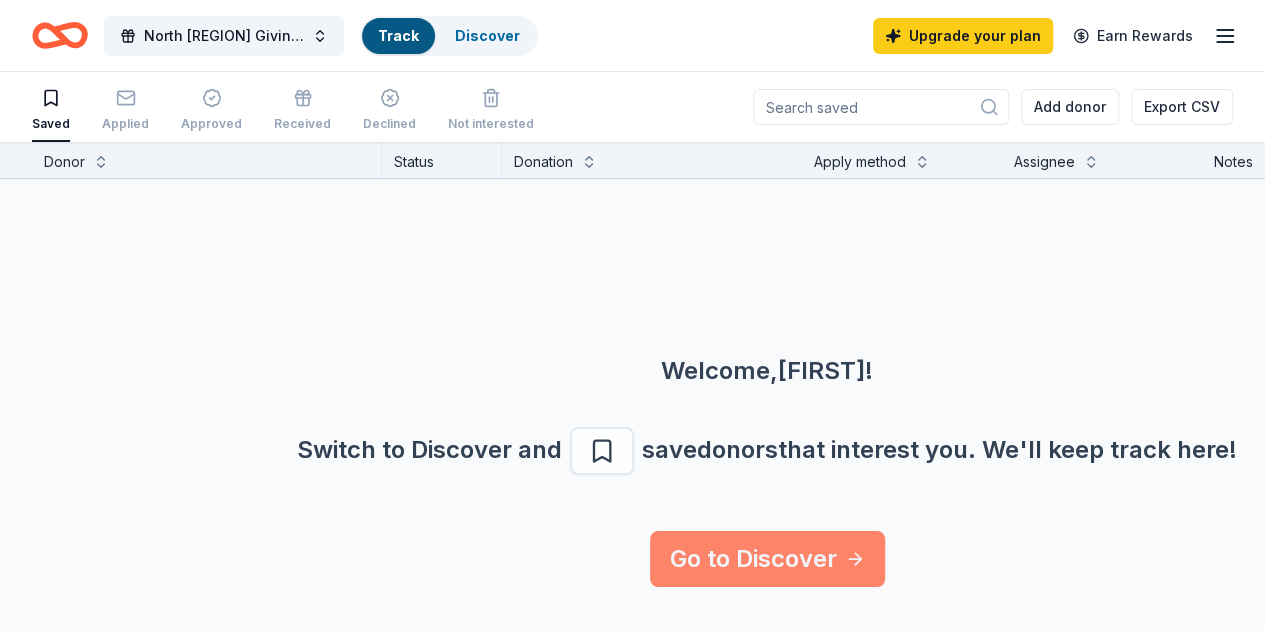 click on "Go to Discover" at bounding box center (767, 559) 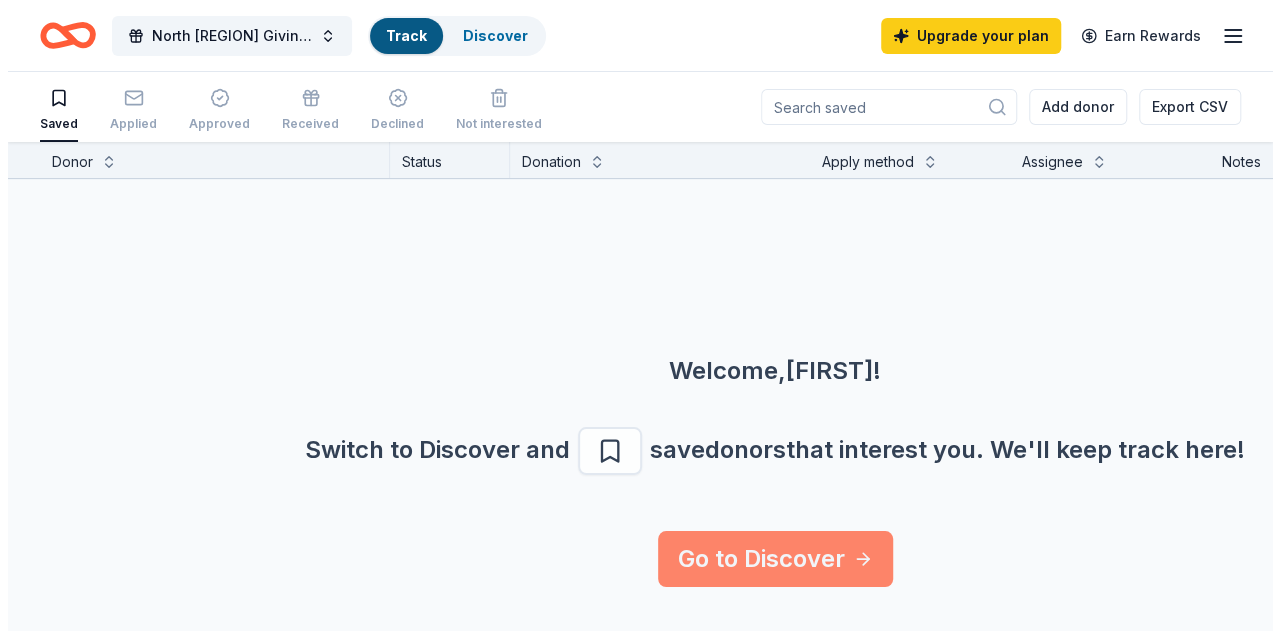 scroll, scrollTop: 0, scrollLeft: 0, axis: both 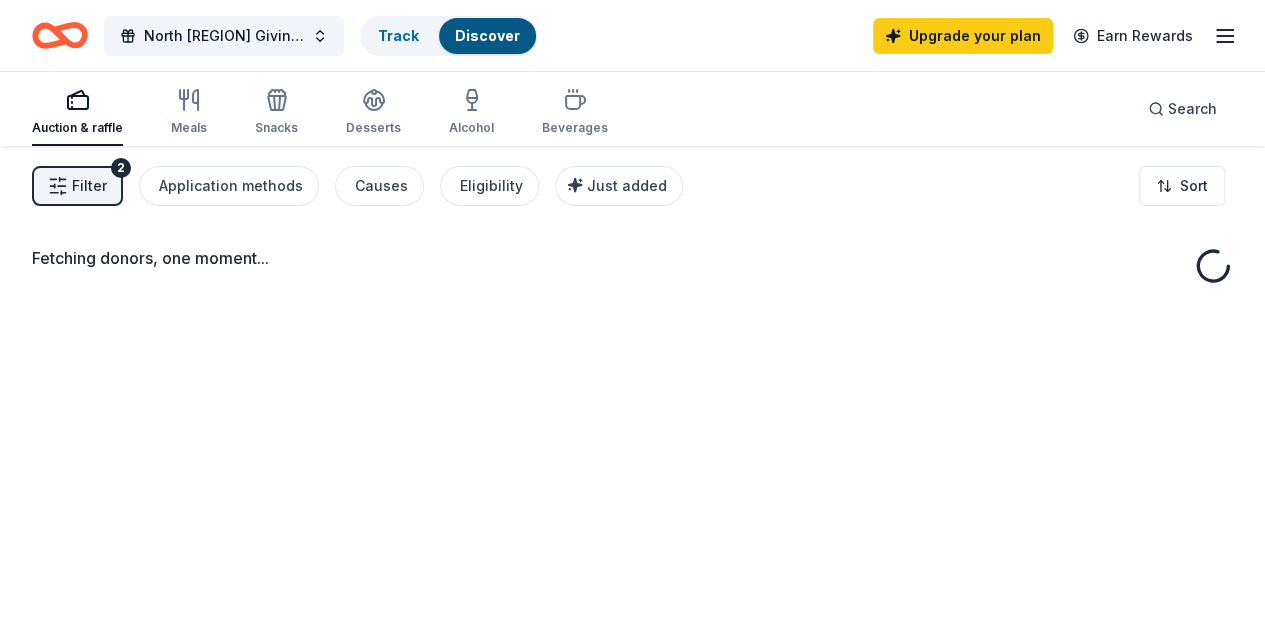 click on "Filter 2" at bounding box center [77, 186] 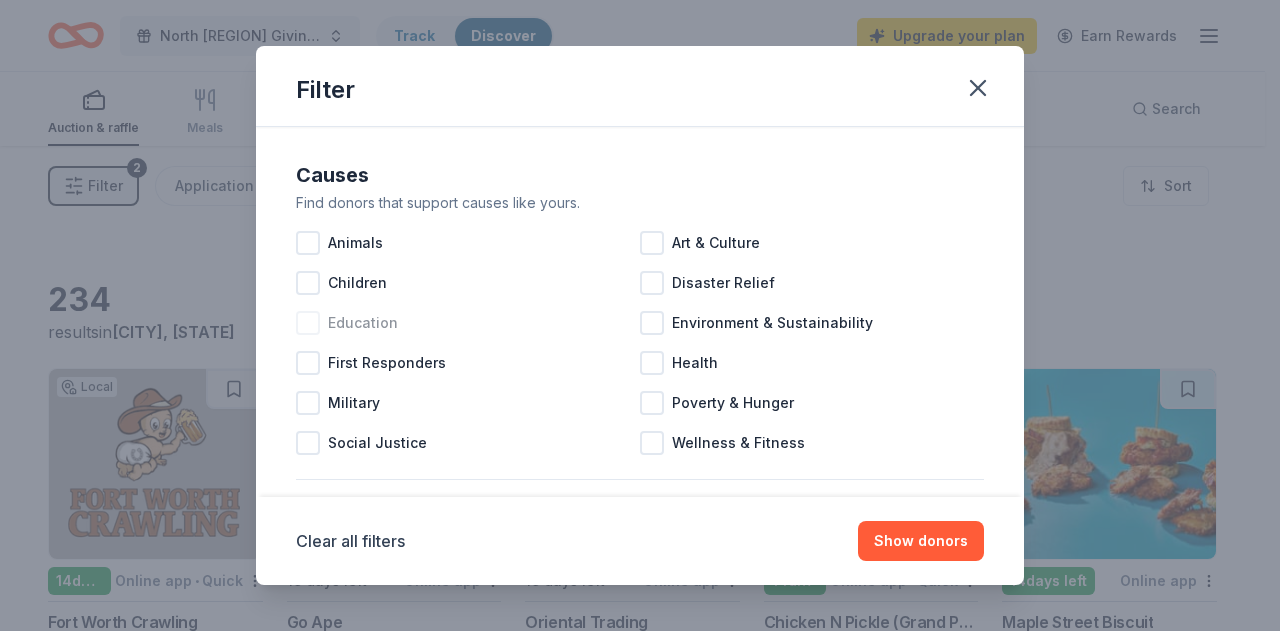 click on "Education" at bounding box center (363, 323) 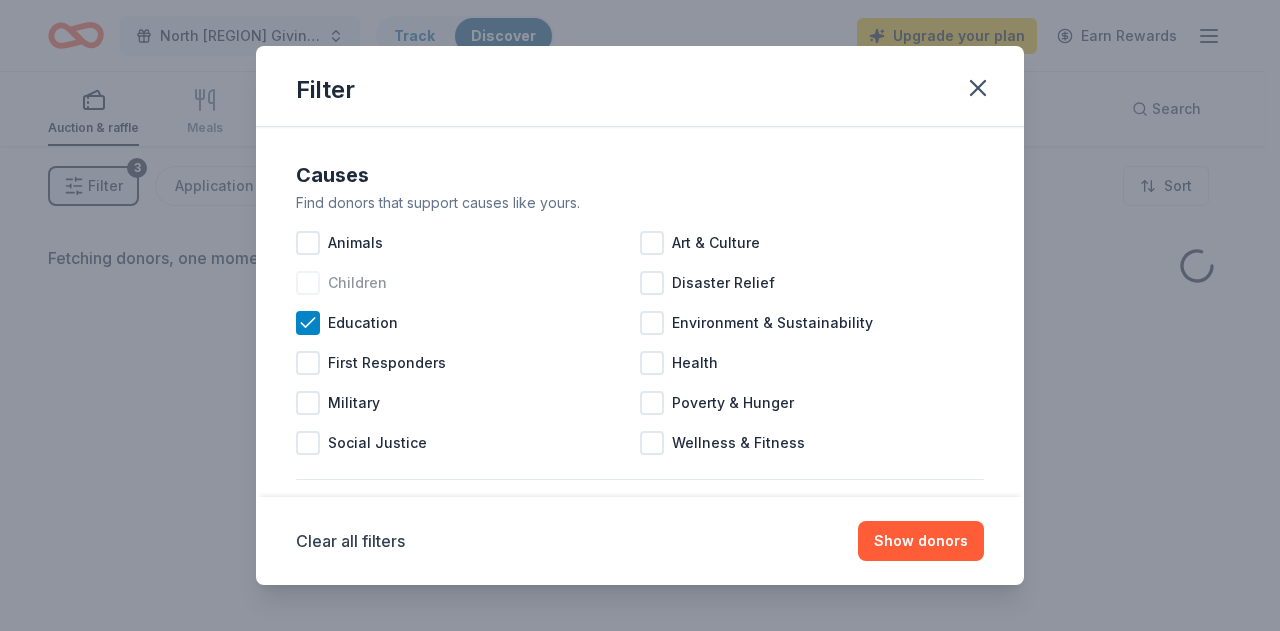 click on "Children" at bounding box center [357, 283] 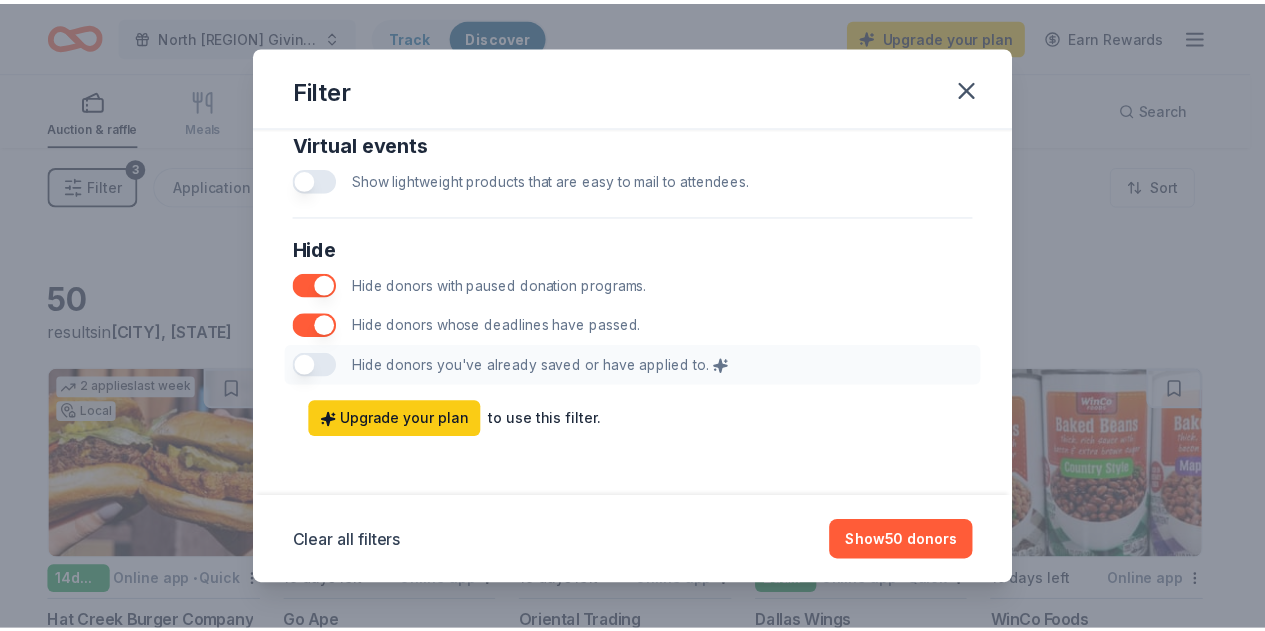 scroll, scrollTop: 1081, scrollLeft: 0, axis: vertical 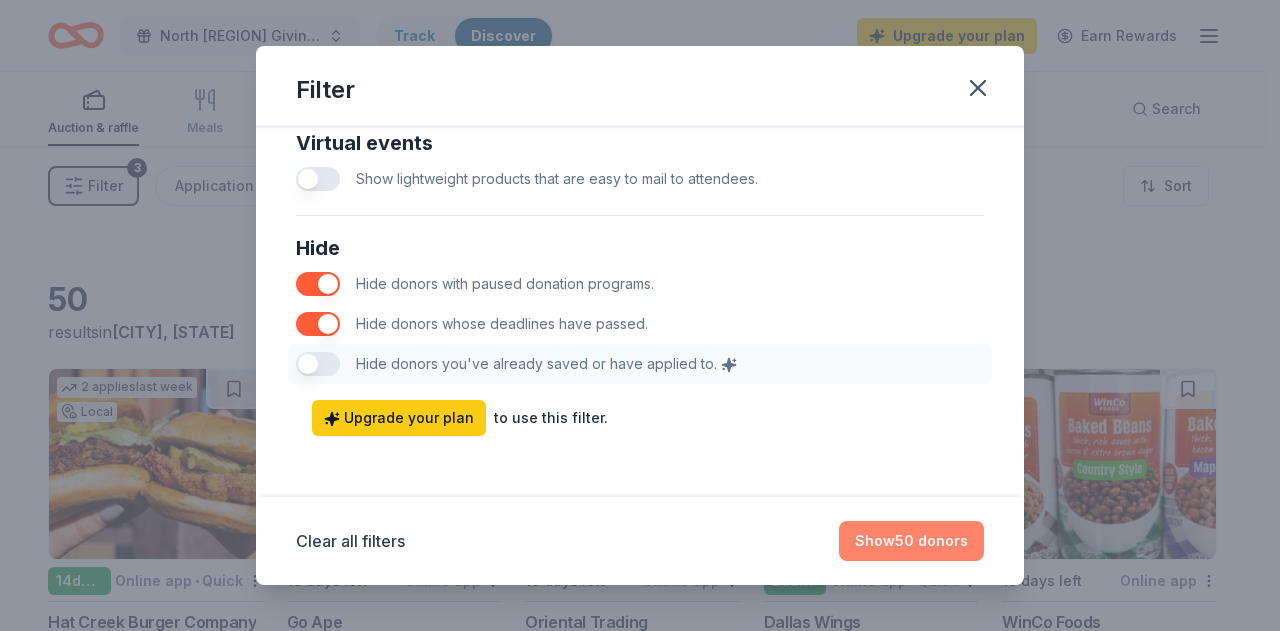 click on "Show  50   donors" at bounding box center (911, 541) 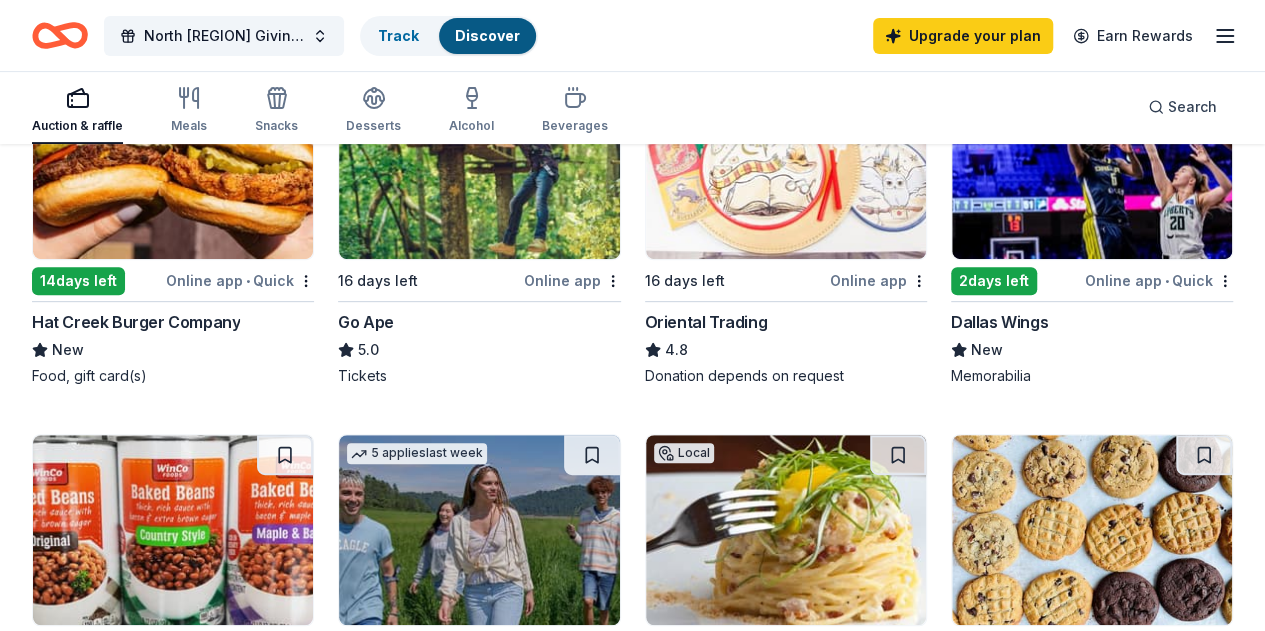 scroll, scrollTop: 200, scrollLeft: 0, axis: vertical 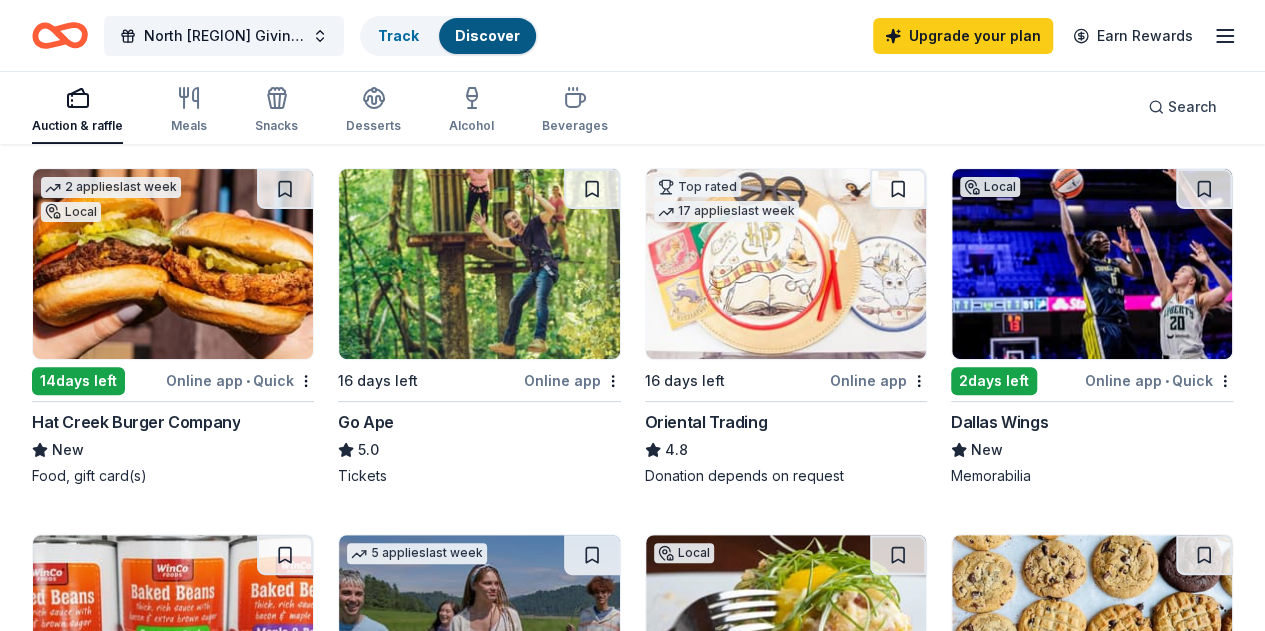 click at bounding box center [1092, 264] 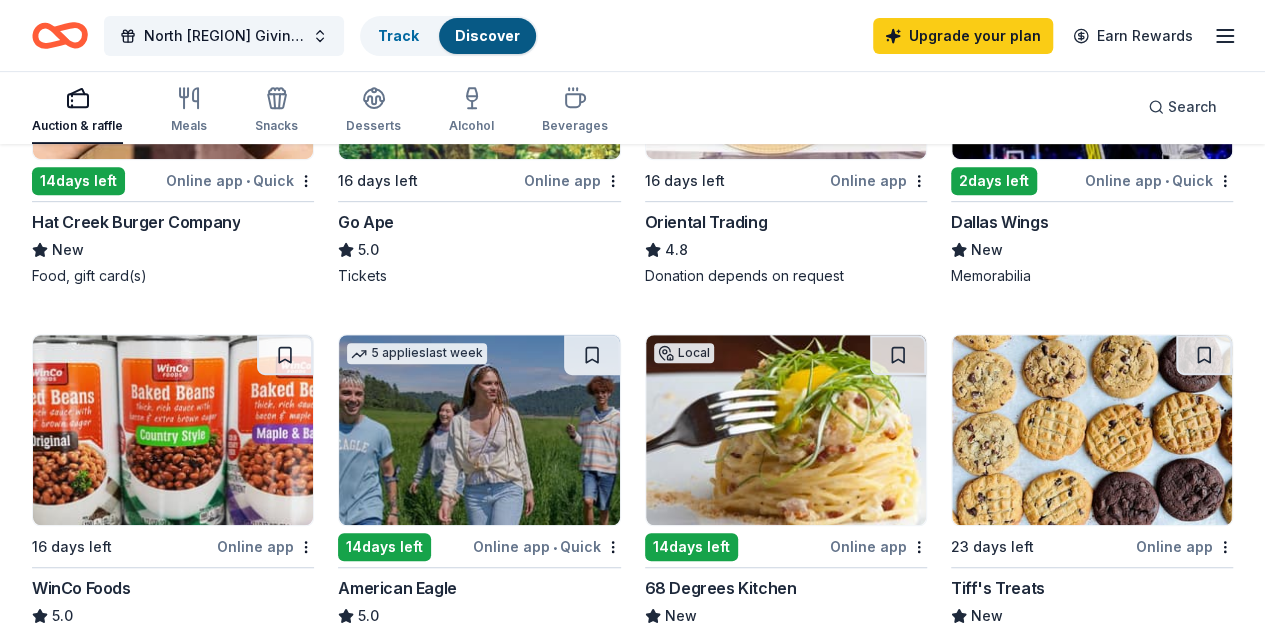scroll, scrollTop: 600, scrollLeft: 0, axis: vertical 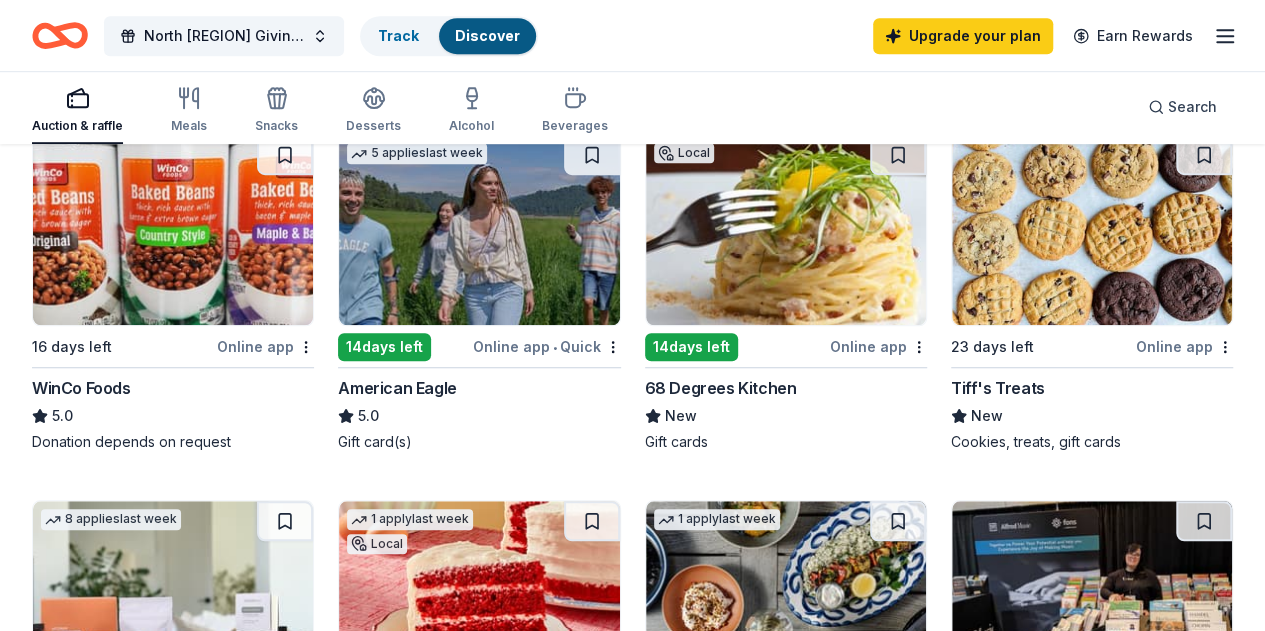click at bounding box center (1092, 230) 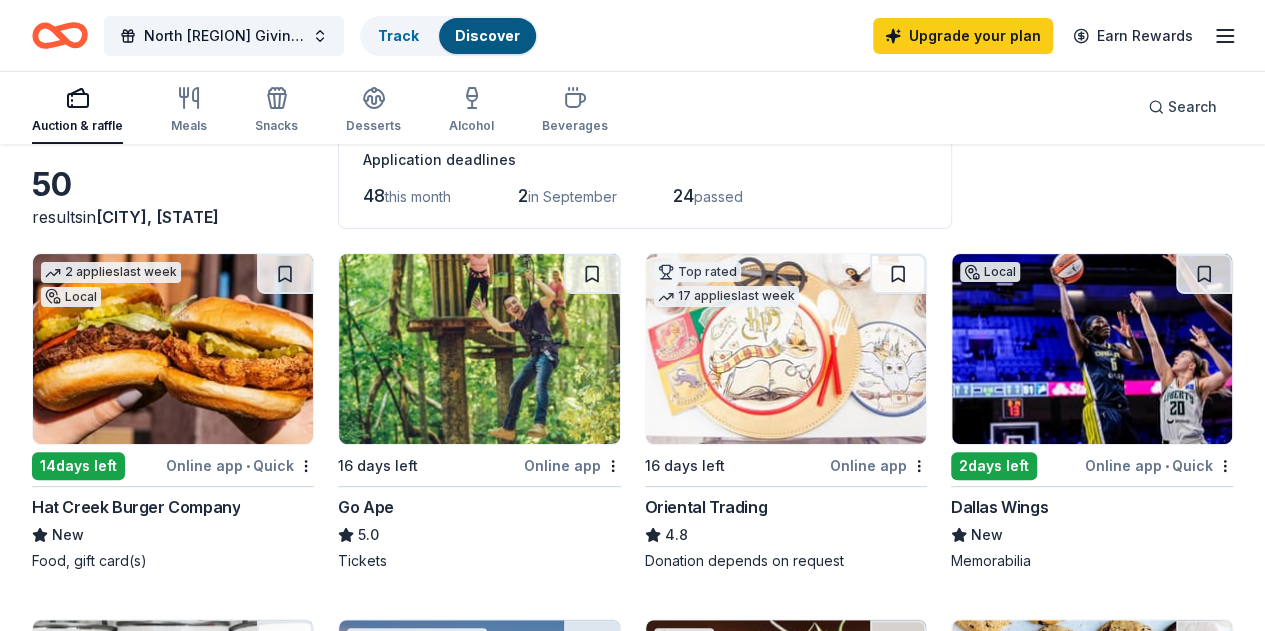 scroll, scrollTop: 200, scrollLeft: 0, axis: vertical 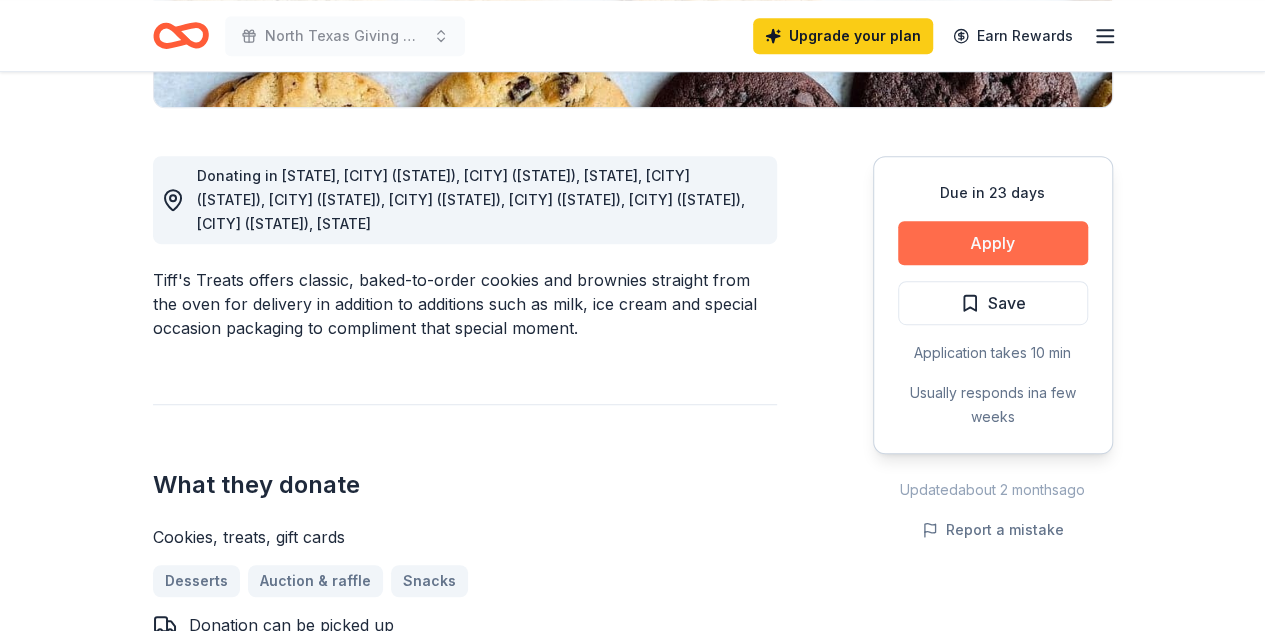 click on "Apply" at bounding box center [993, 243] 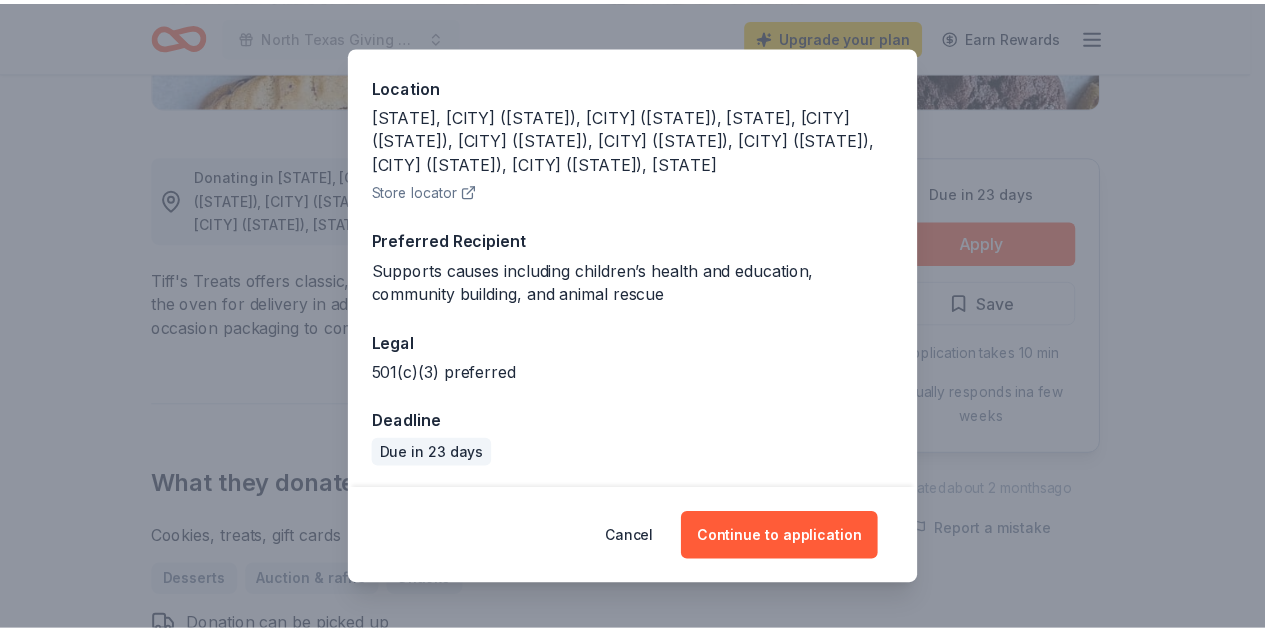 scroll, scrollTop: 0, scrollLeft: 0, axis: both 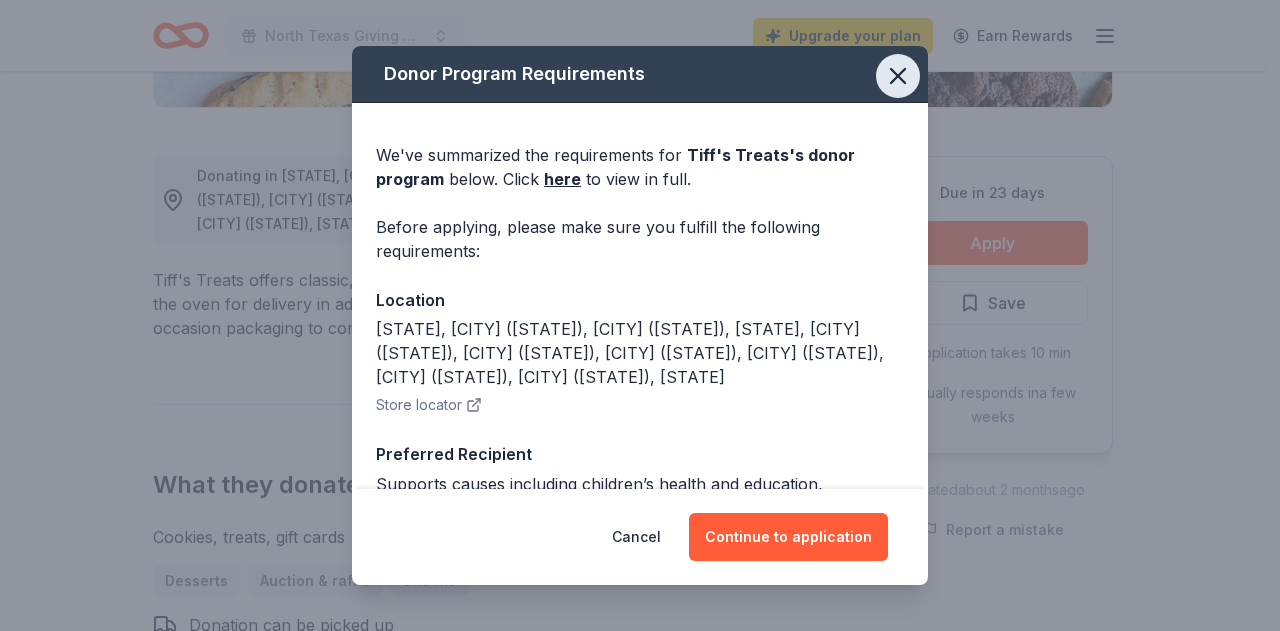 click at bounding box center (898, 76) 